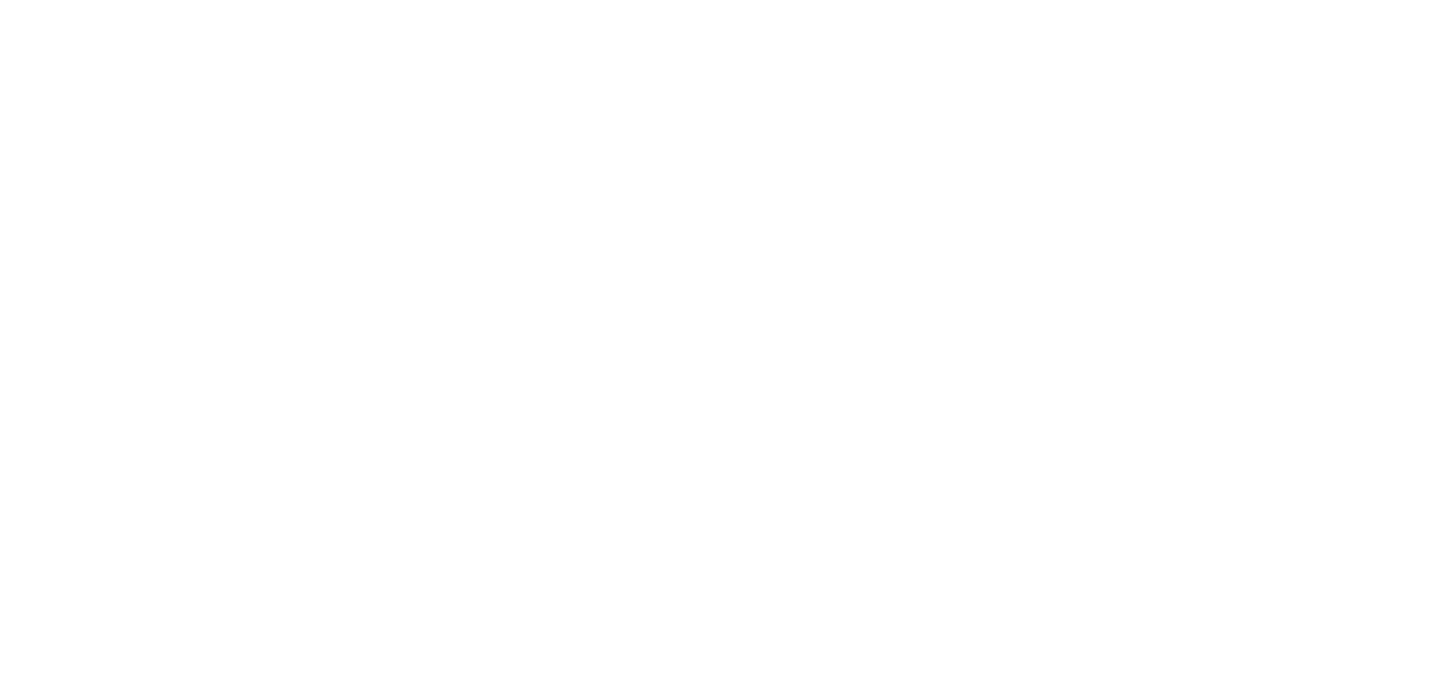 scroll, scrollTop: 0, scrollLeft: 0, axis: both 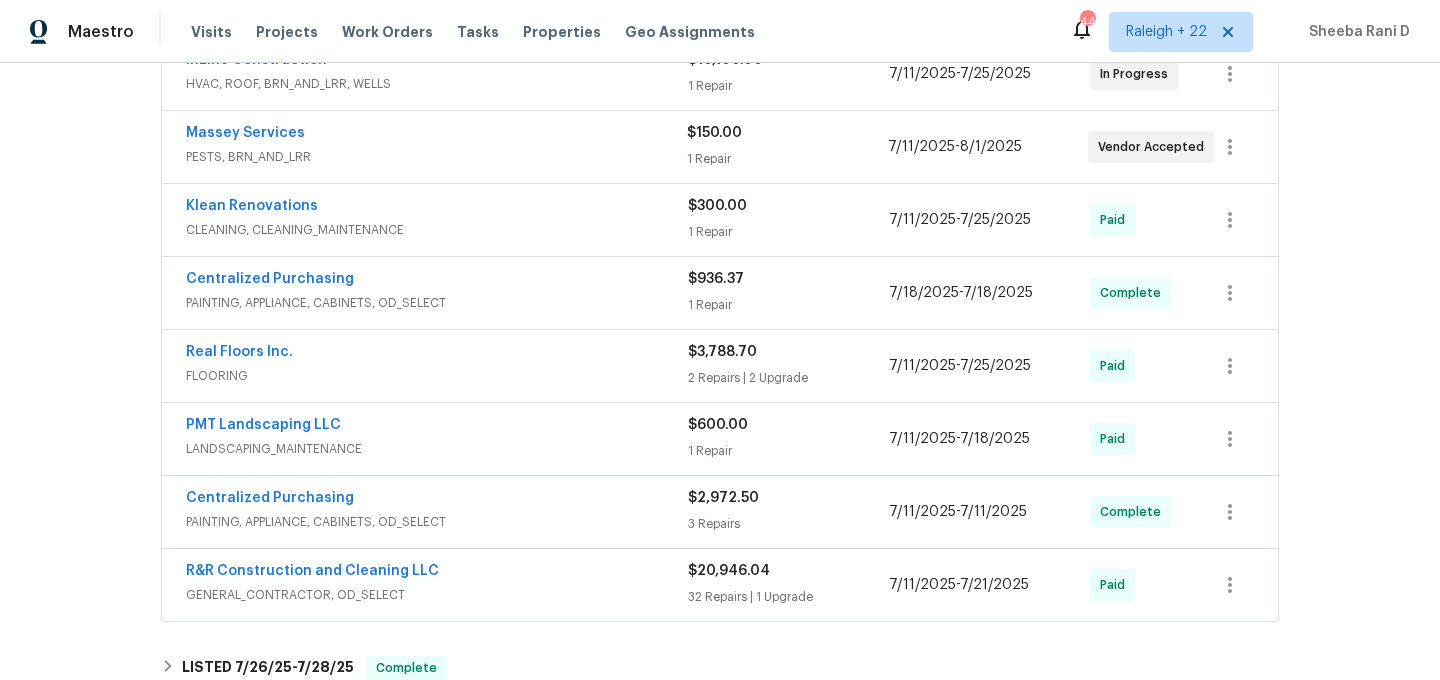 click on "PAINTING, APPLIANCE, CABINETS, OD_SELECT" at bounding box center [437, 303] 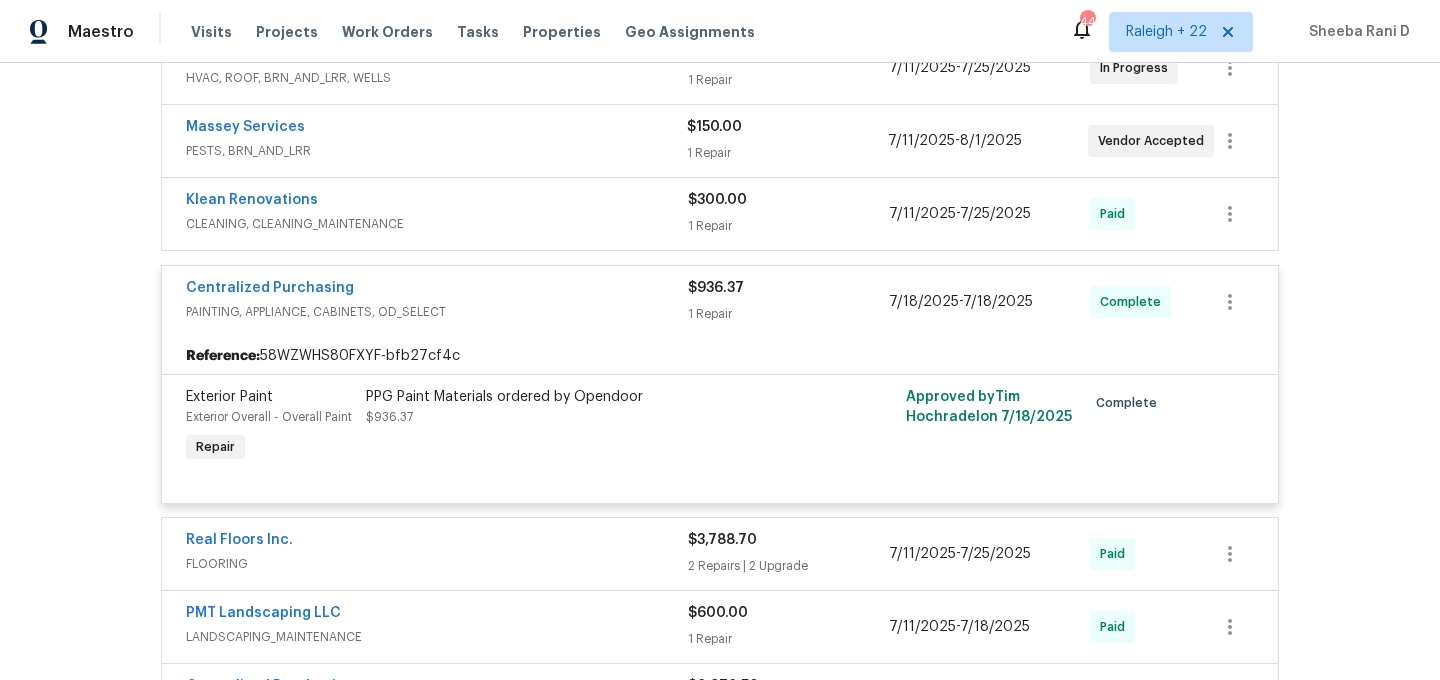 scroll, scrollTop: 653, scrollLeft: 0, axis: vertical 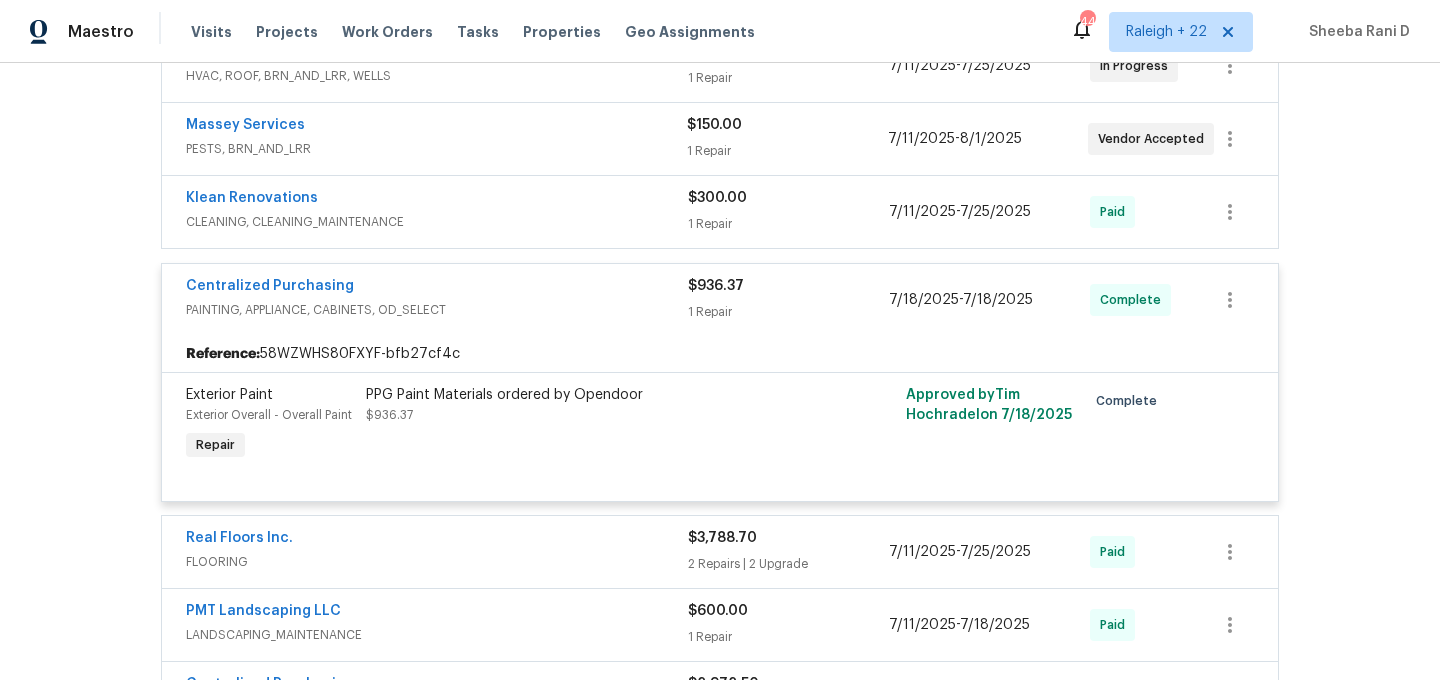 click on "PPG Paint Materials ordered by Opendoor" at bounding box center [585, 395] 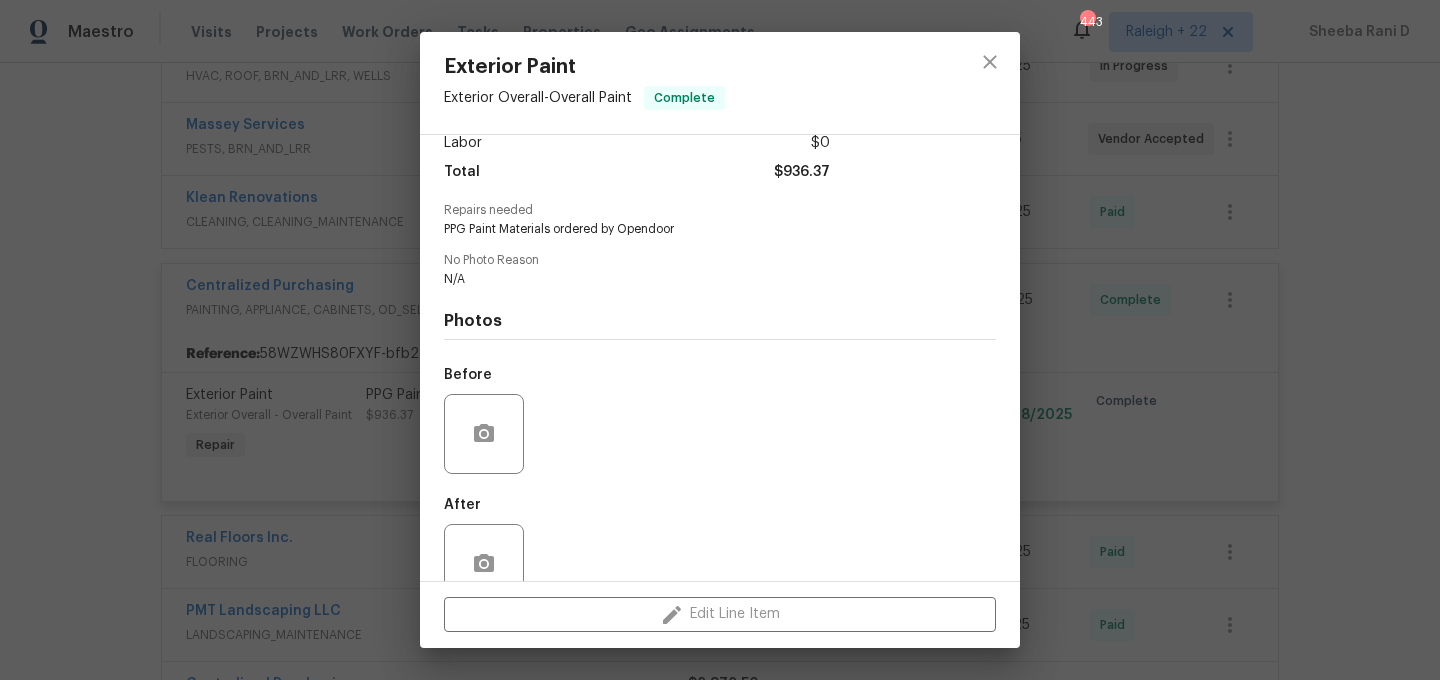 scroll, scrollTop: 190, scrollLeft: 0, axis: vertical 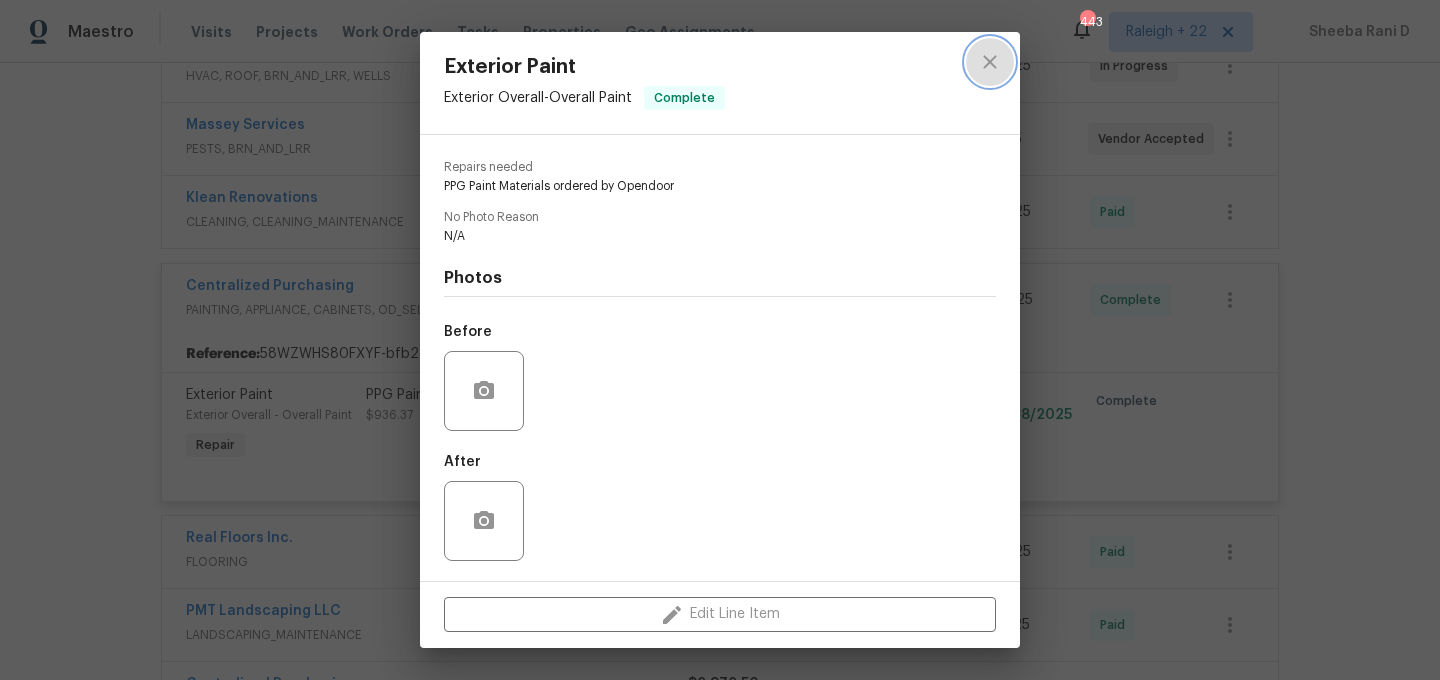click 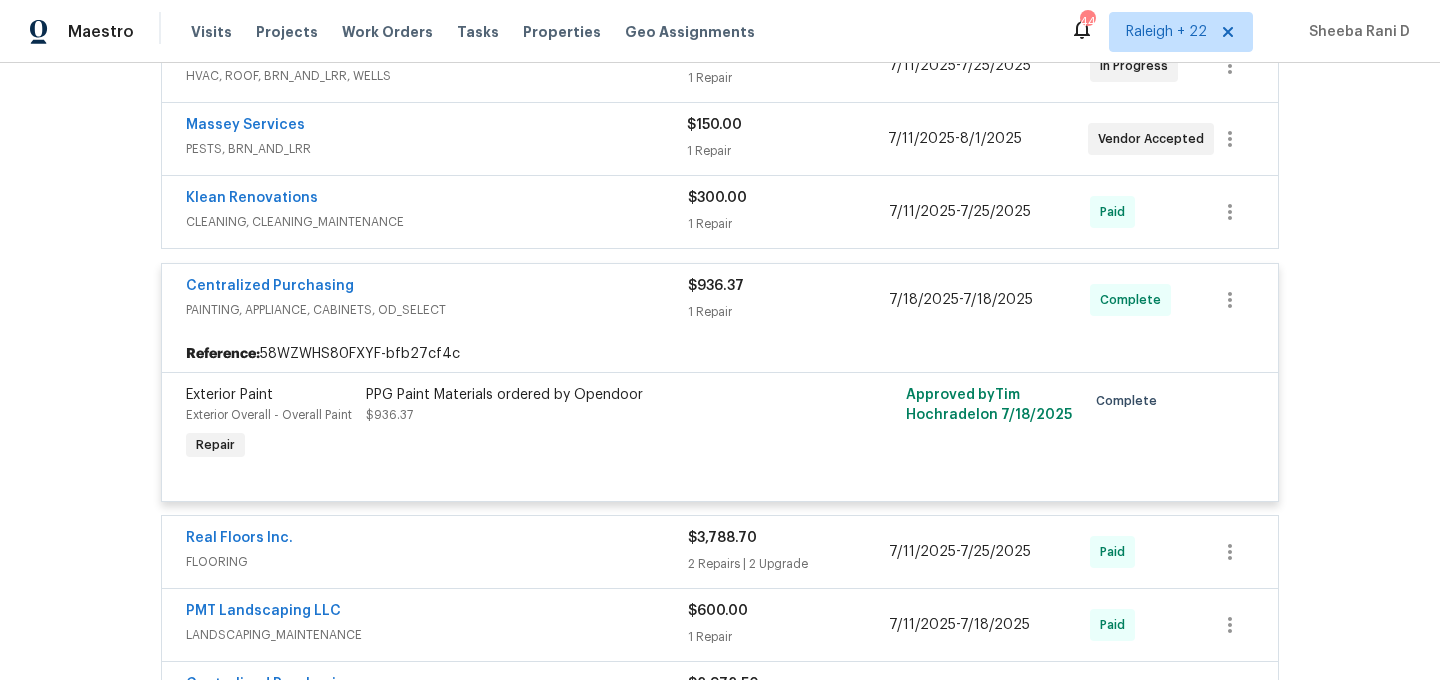 click on "PPG Paint Materials ordered by Opendoor" at bounding box center (585, 395) 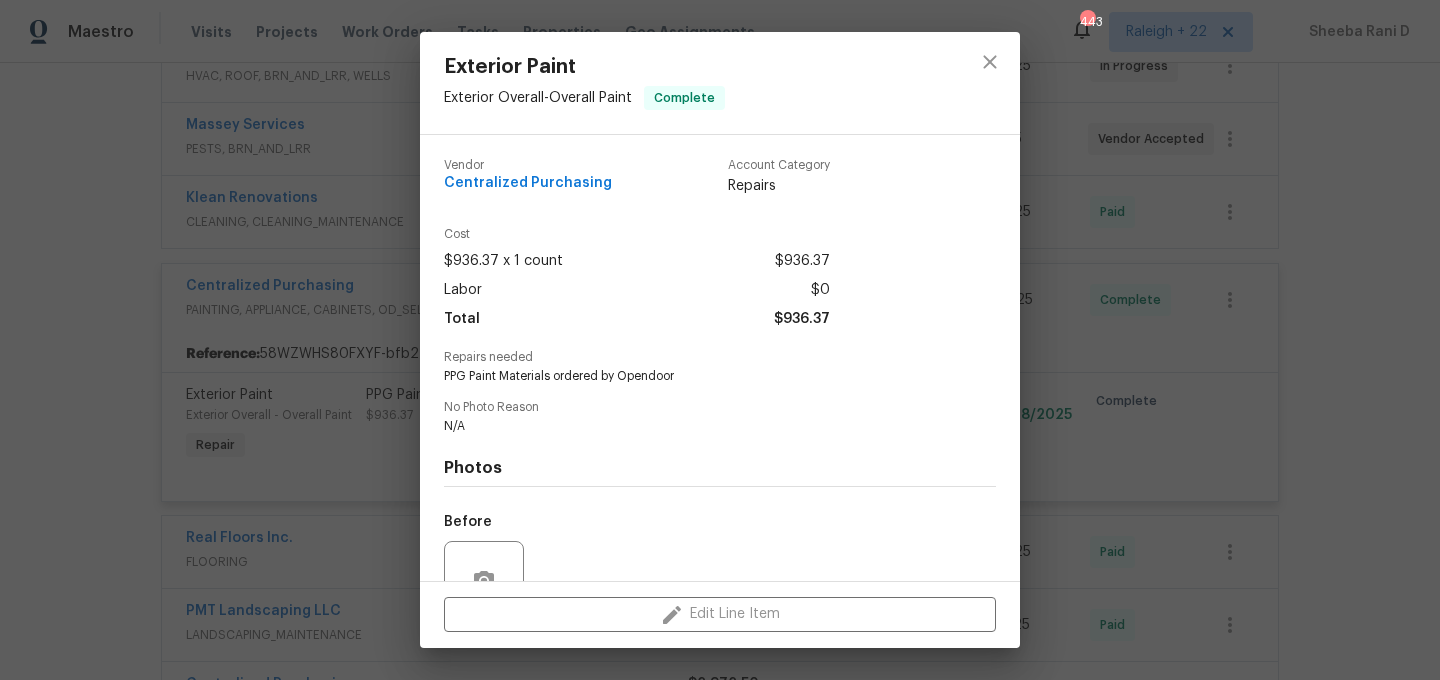 scroll, scrollTop: 190, scrollLeft: 0, axis: vertical 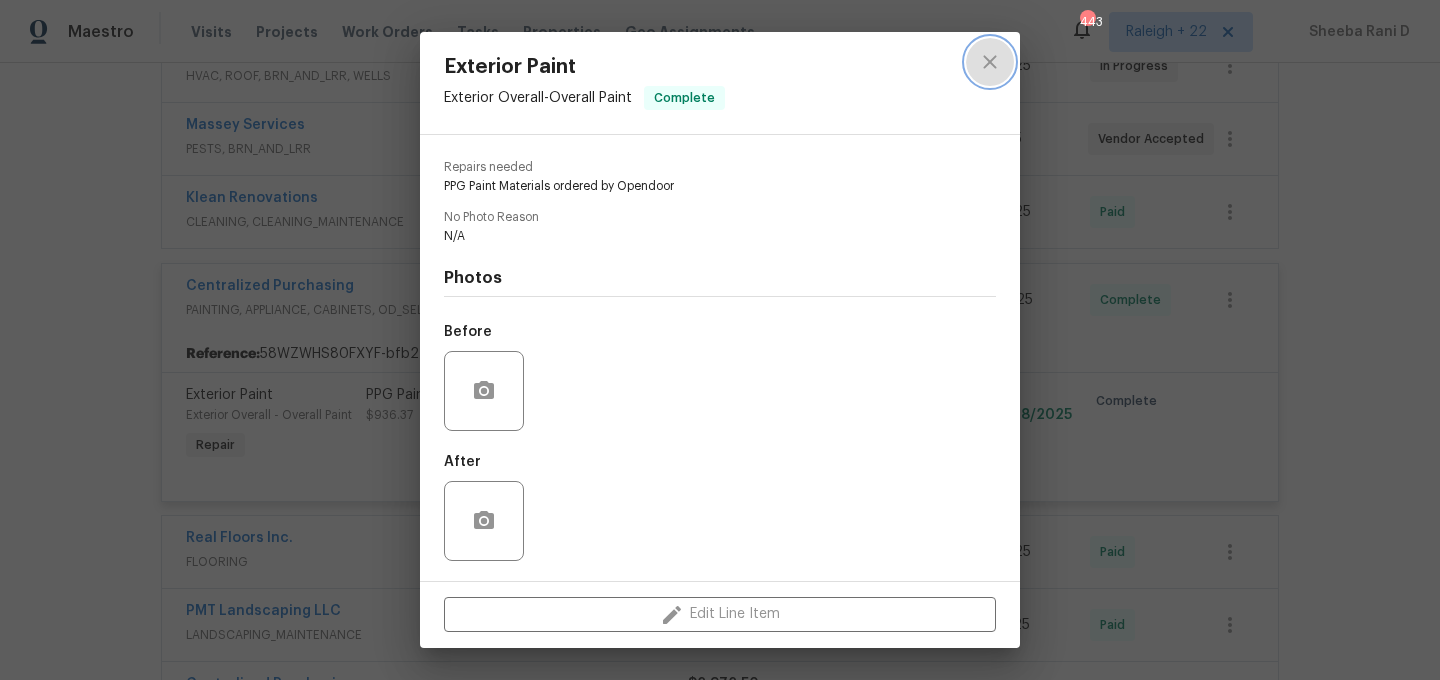 click 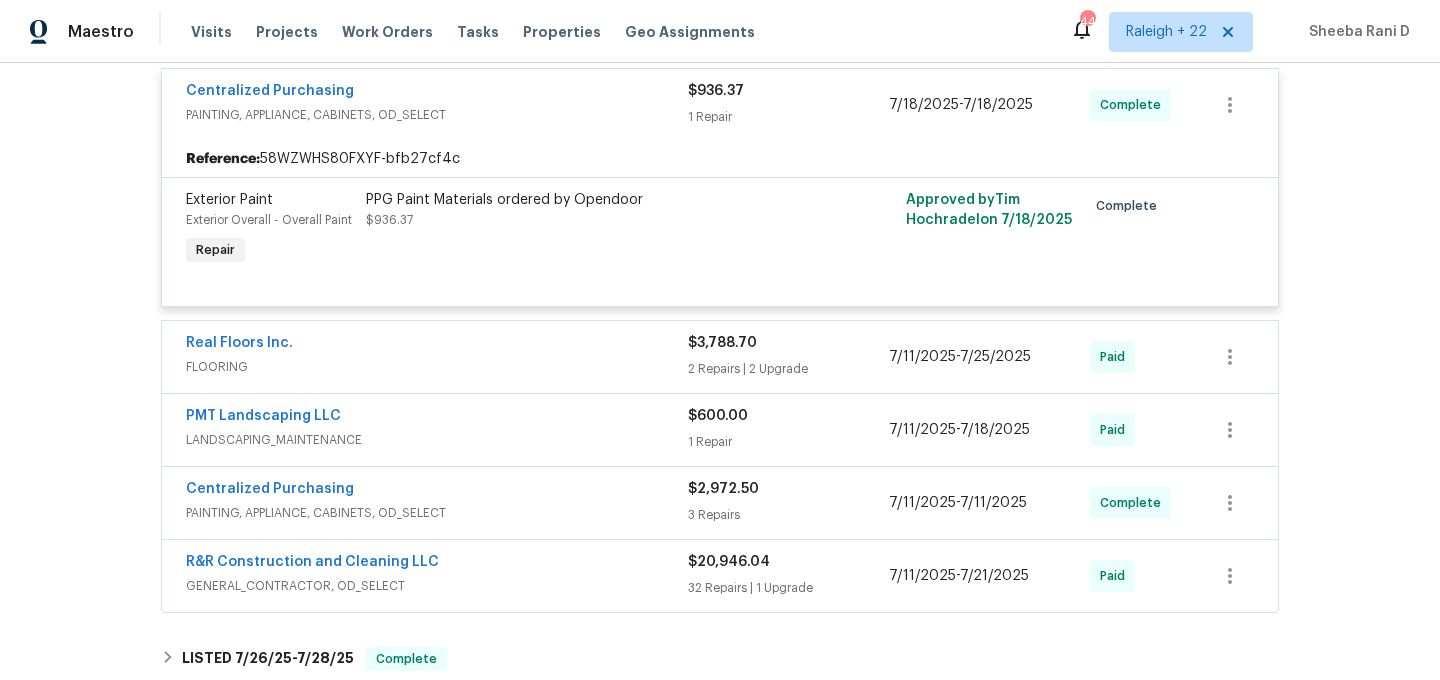 scroll, scrollTop: 871, scrollLeft: 0, axis: vertical 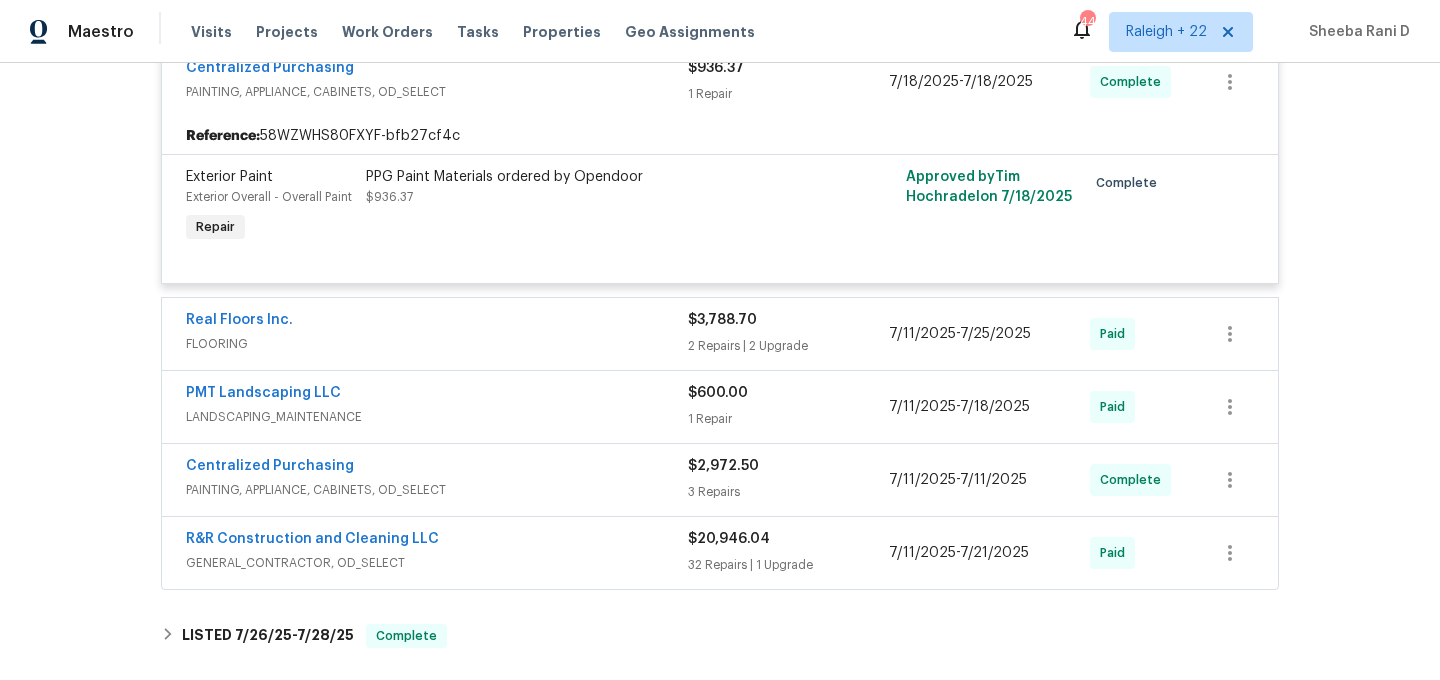 click on "LANDSCAPING_MAINTENANCE" at bounding box center [437, 417] 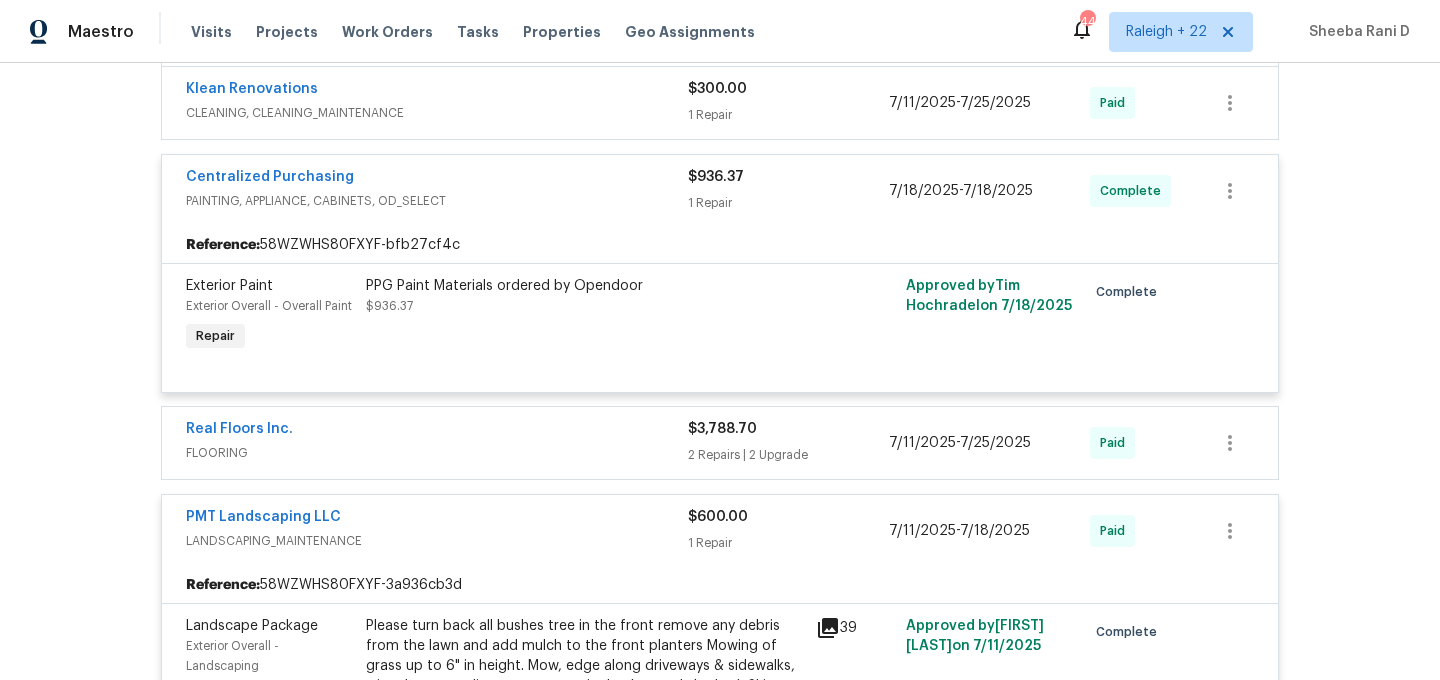 scroll, scrollTop: 695, scrollLeft: 0, axis: vertical 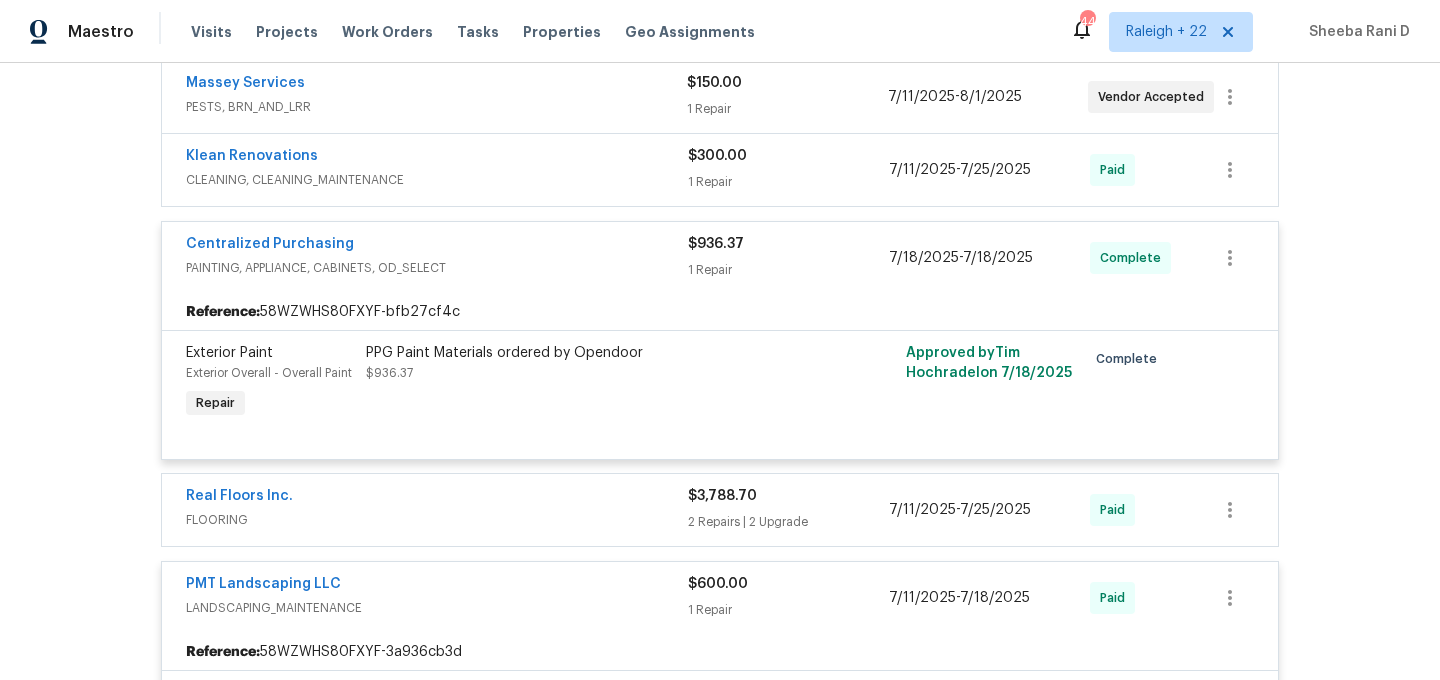 click on "PPG Paint Materials ordered by Opendoor $936.37" at bounding box center [585, 383] 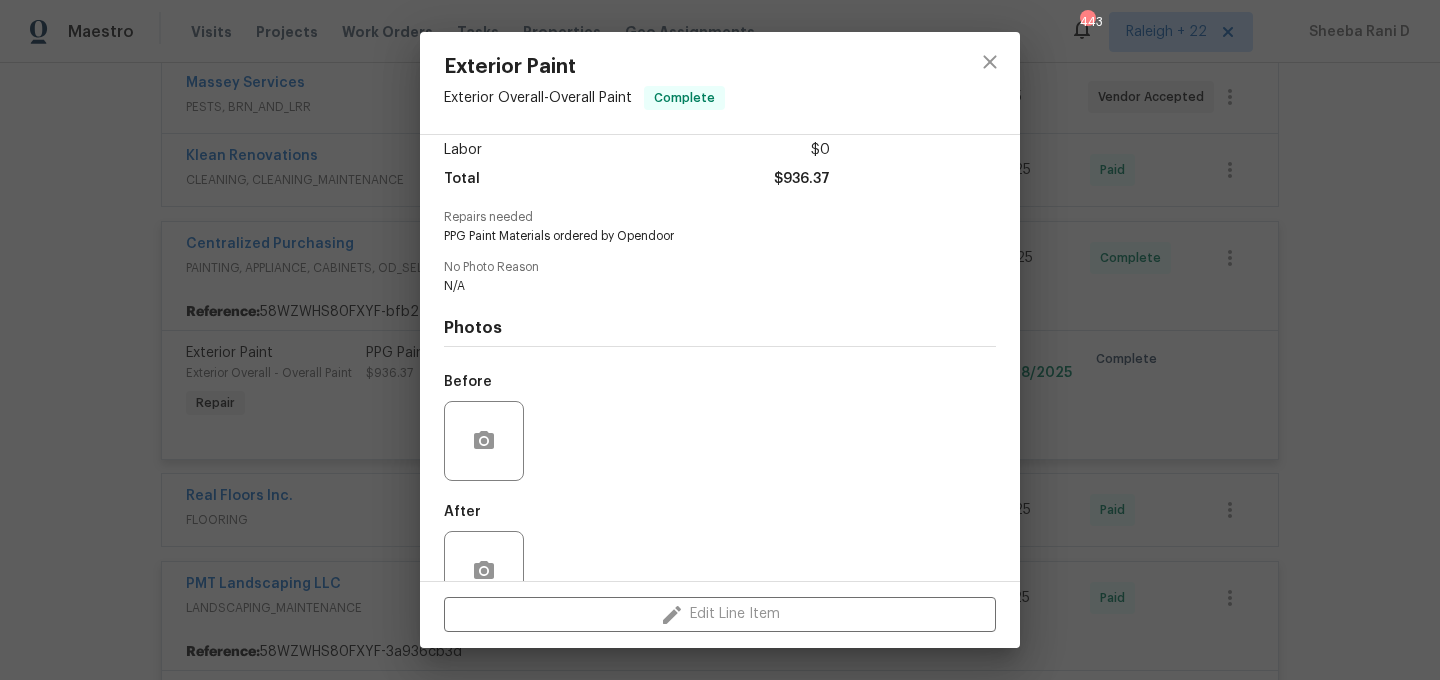 scroll, scrollTop: 190, scrollLeft: 0, axis: vertical 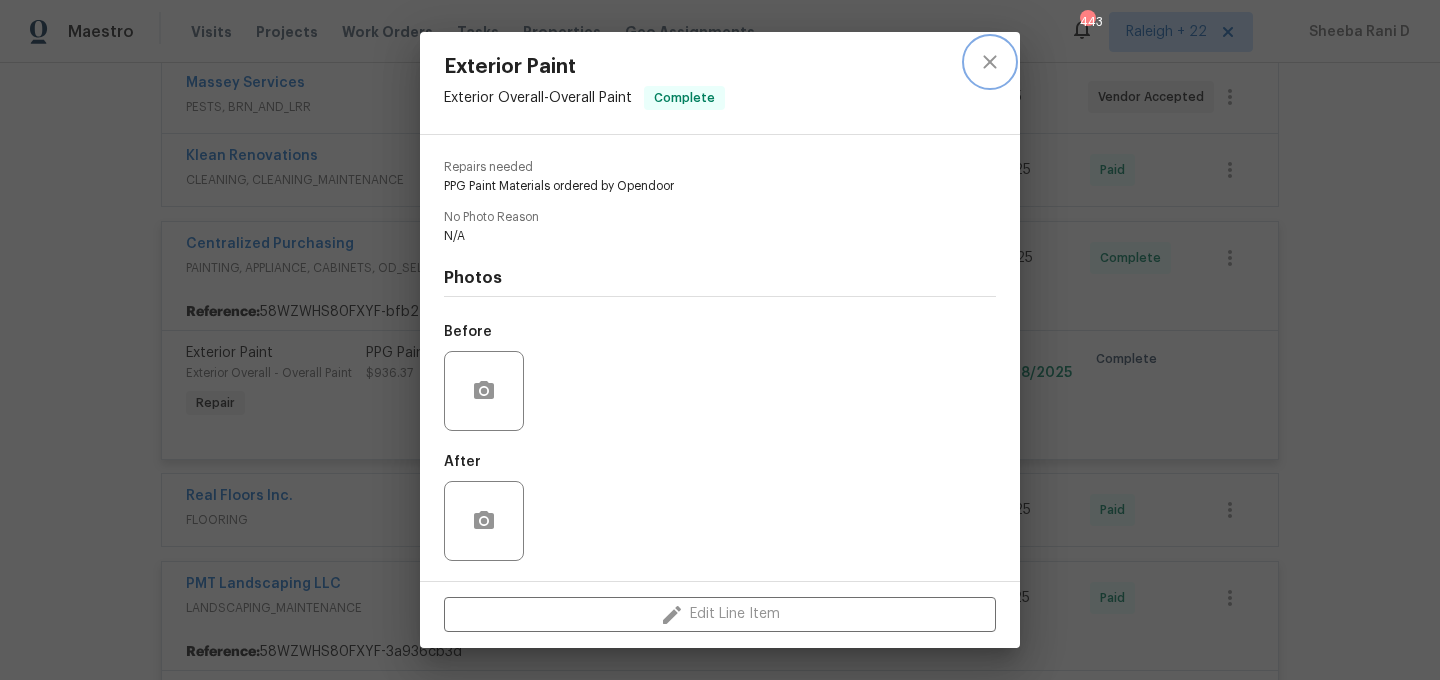 click 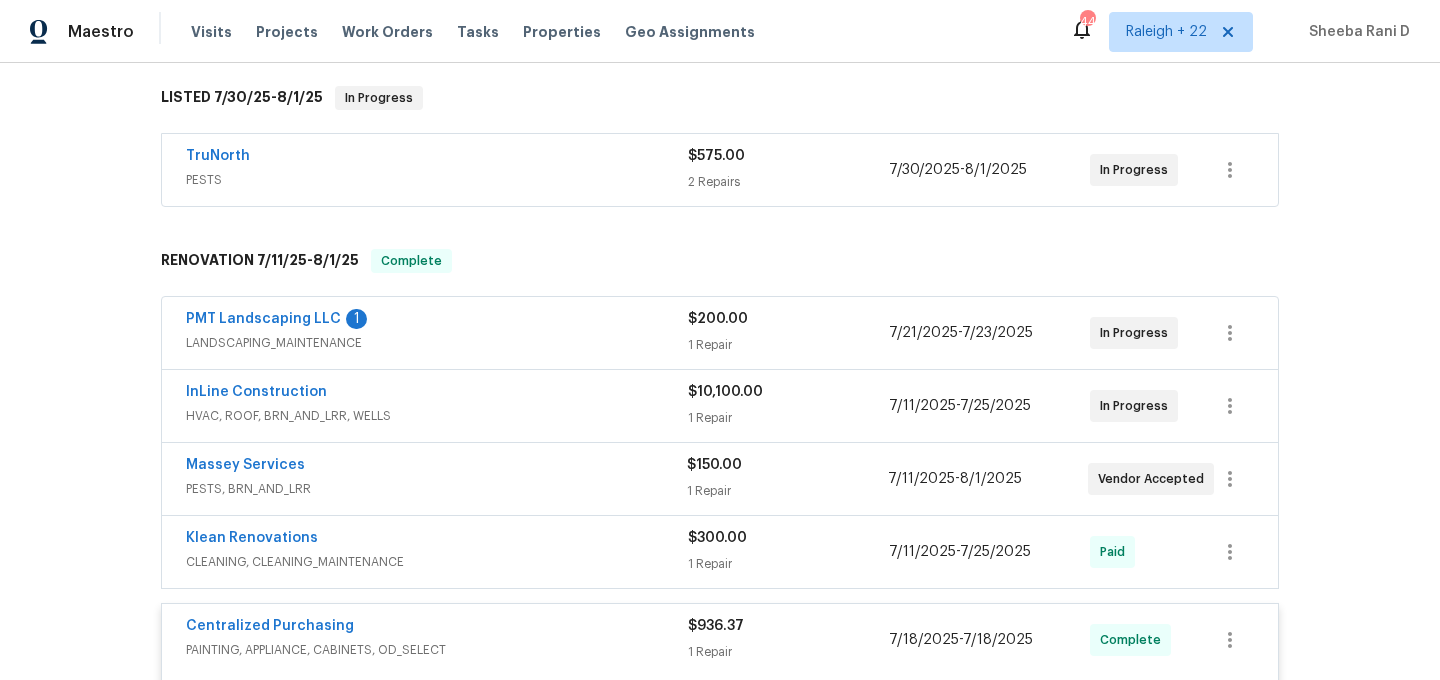 scroll, scrollTop: 320, scrollLeft: 0, axis: vertical 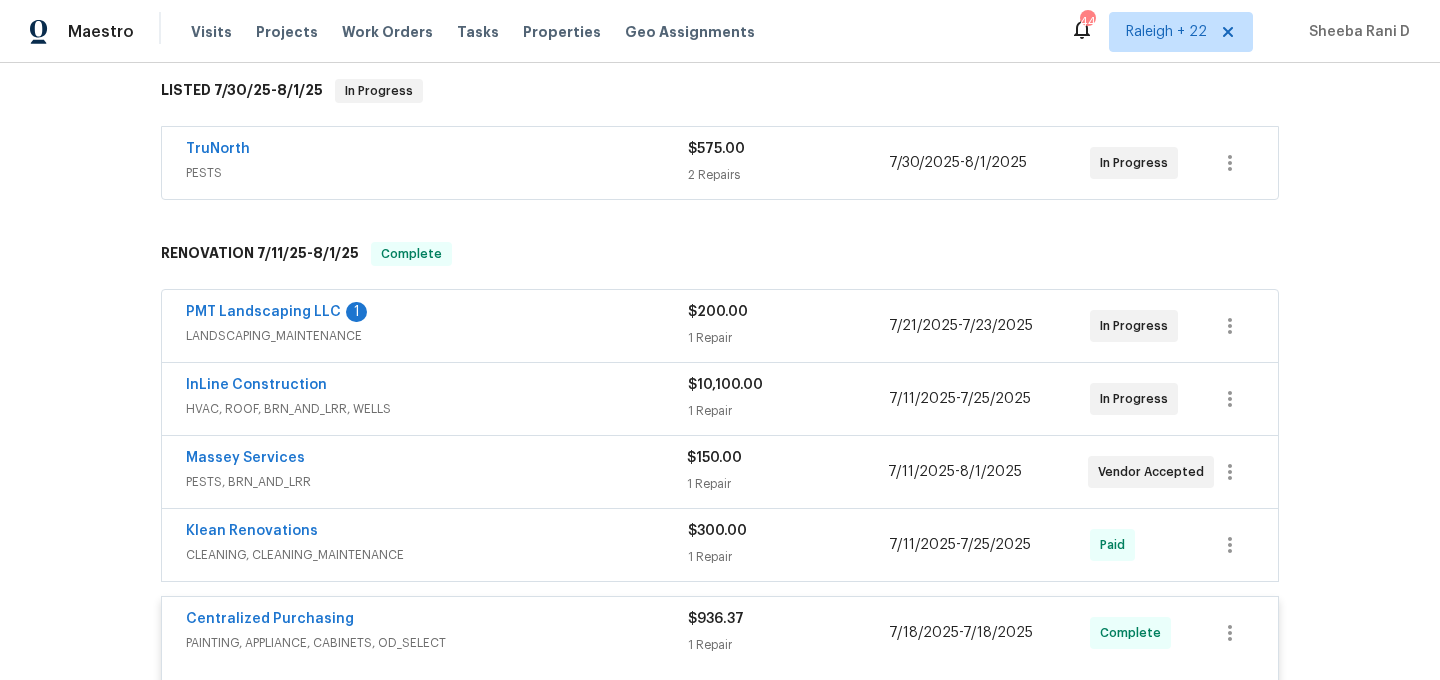 click on "LANDSCAPING_MAINTENANCE" at bounding box center (437, 336) 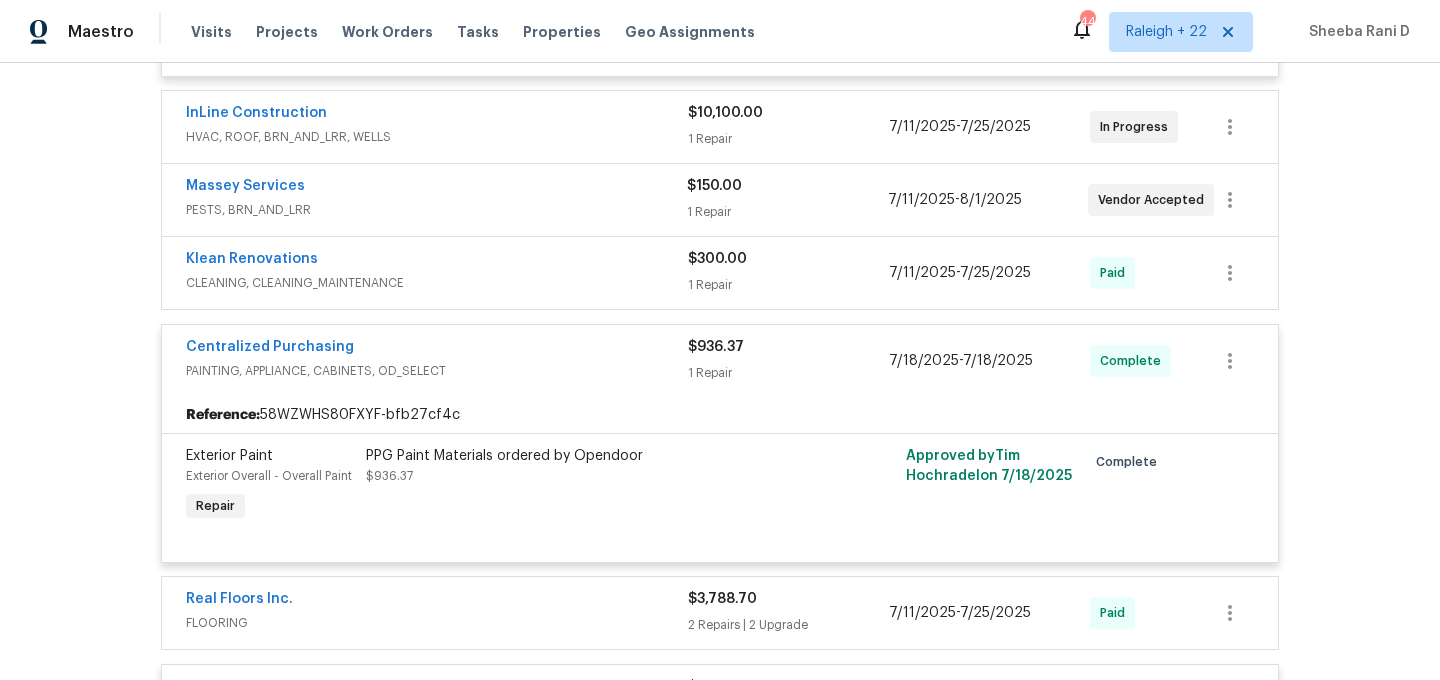 scroll, scrollTop: 810, scrollLeft: 0, axis: vertical 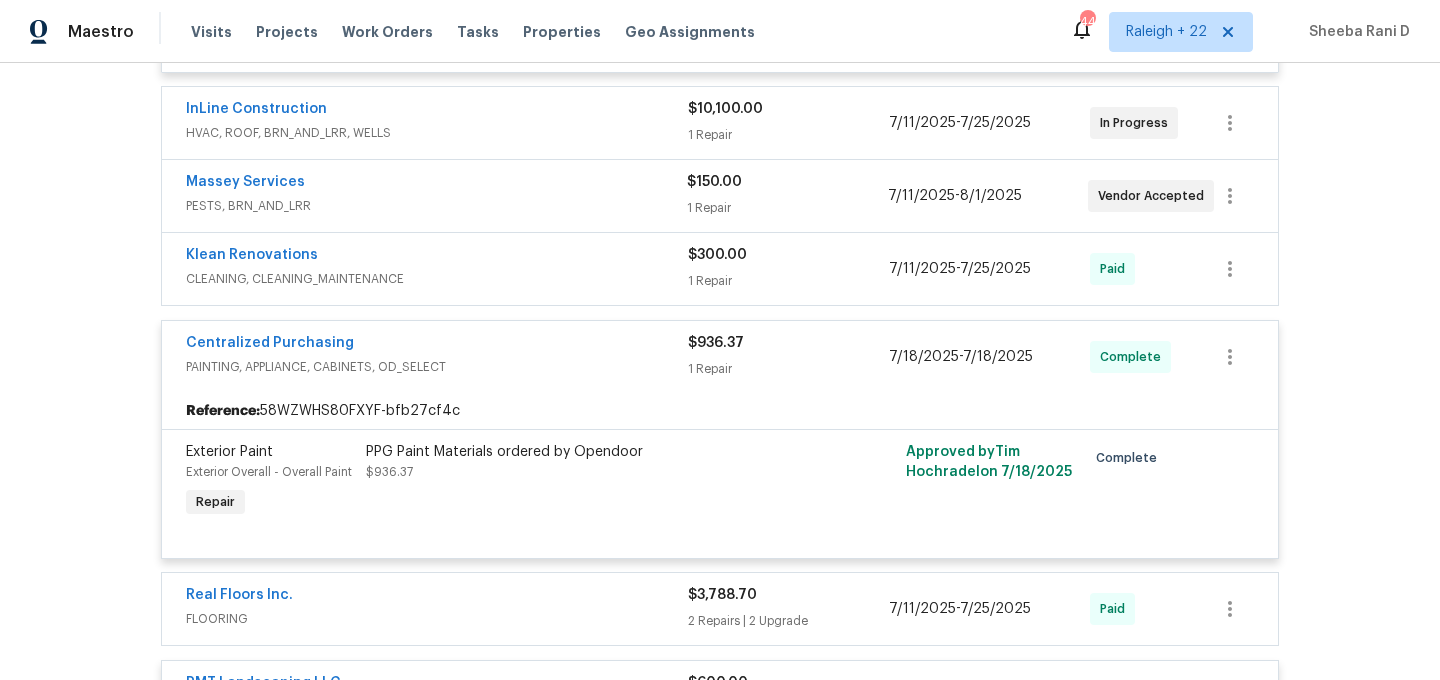 click on "CLEANING, CLEANING_MAINTENANCE" at bounding box center (437, 279) 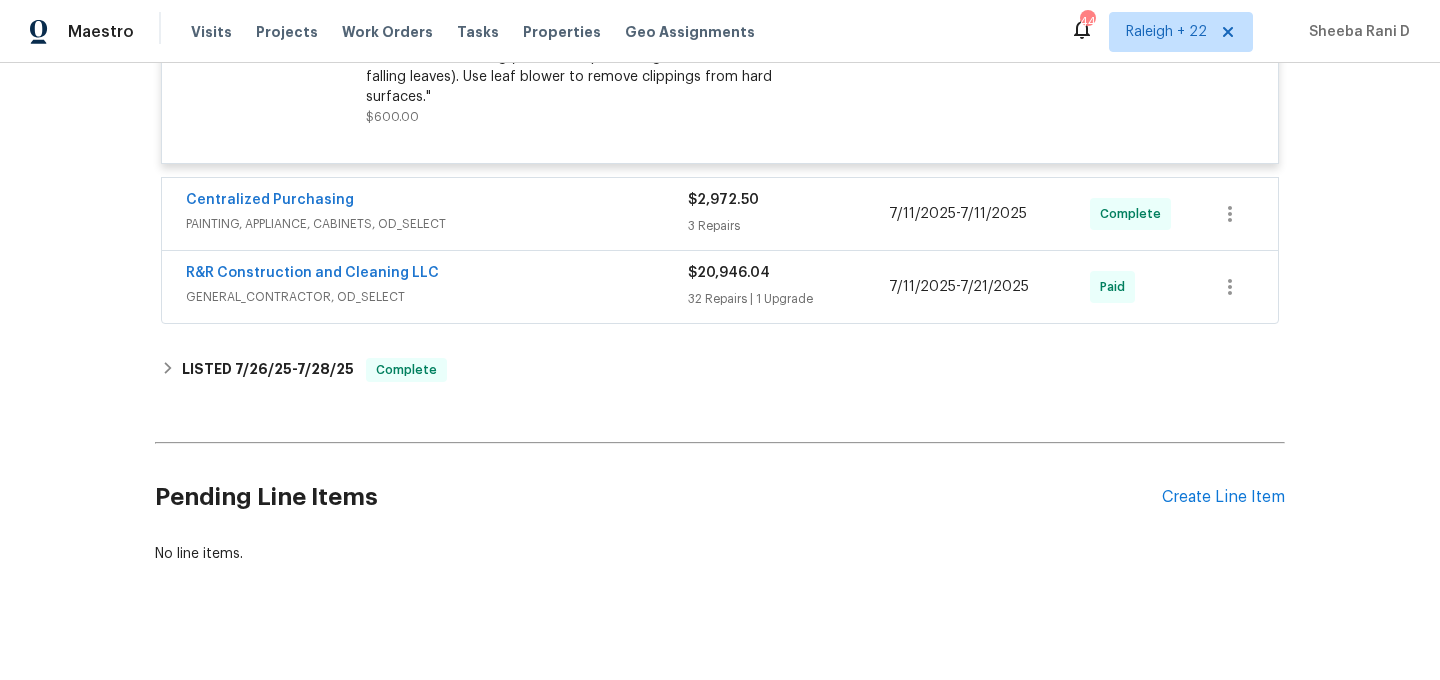 scroll, scrollTop: 2181, scrollLeft: 0, axis: vertical 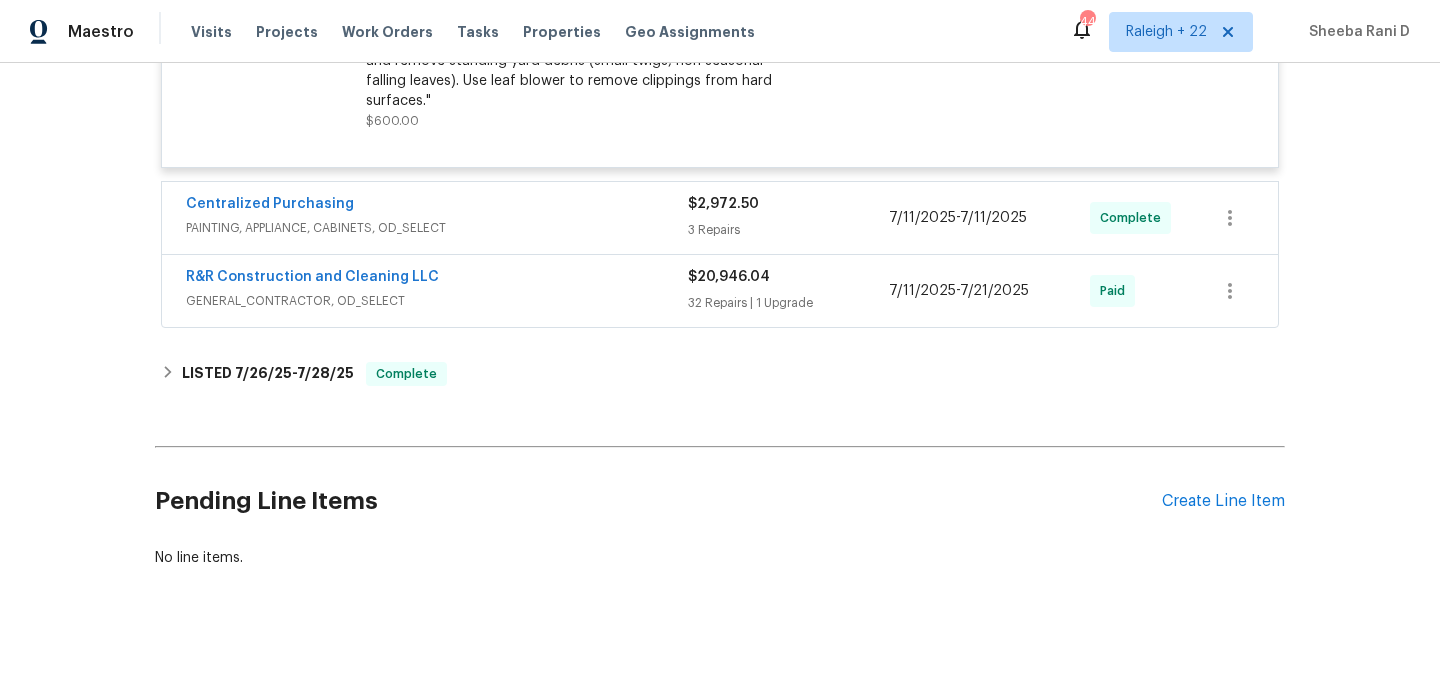 click on "GENERAL_CONTRACTOR, OD_SELECT" at bounding box center (437, 301) 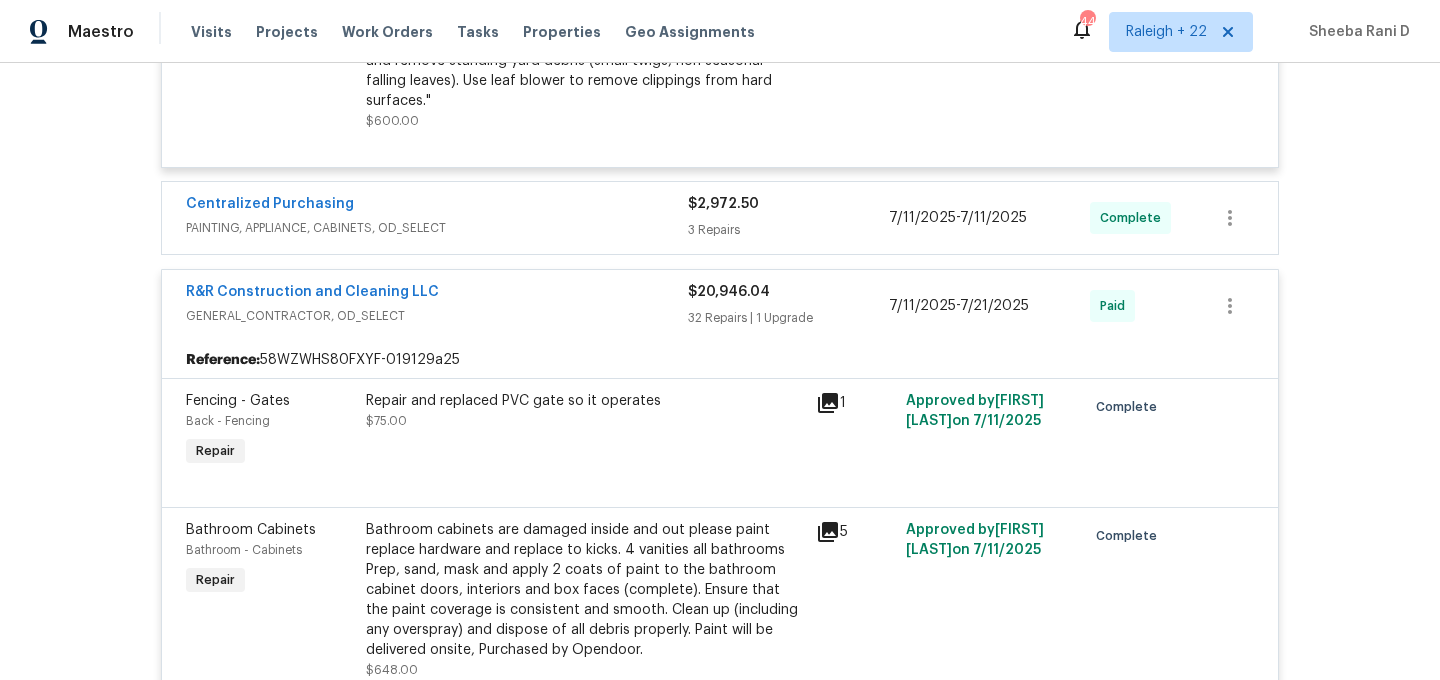 click on "PAINTING, APPLIANCE, CABINETS, OD_SELECT" at bounding box center (437, 228) 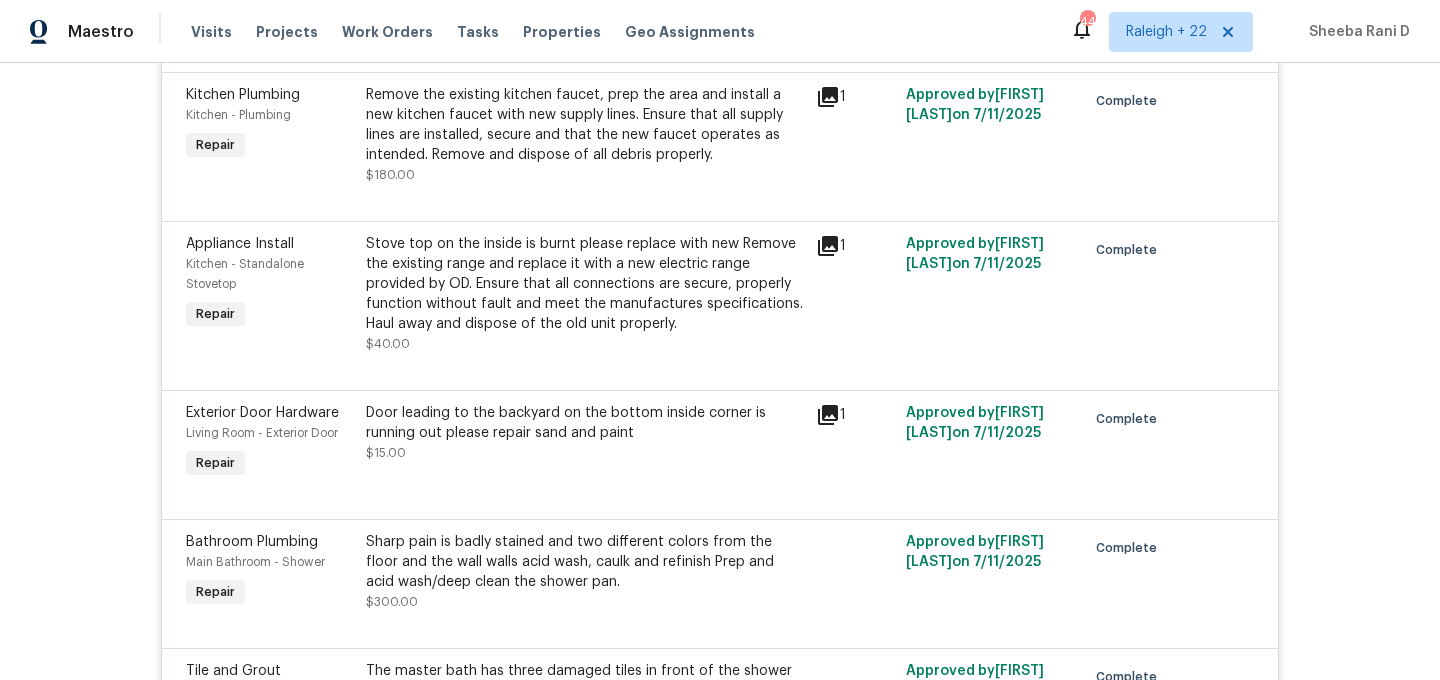 scroll, scrollTop: 8959, scrollLeft: 0, axis: vertical 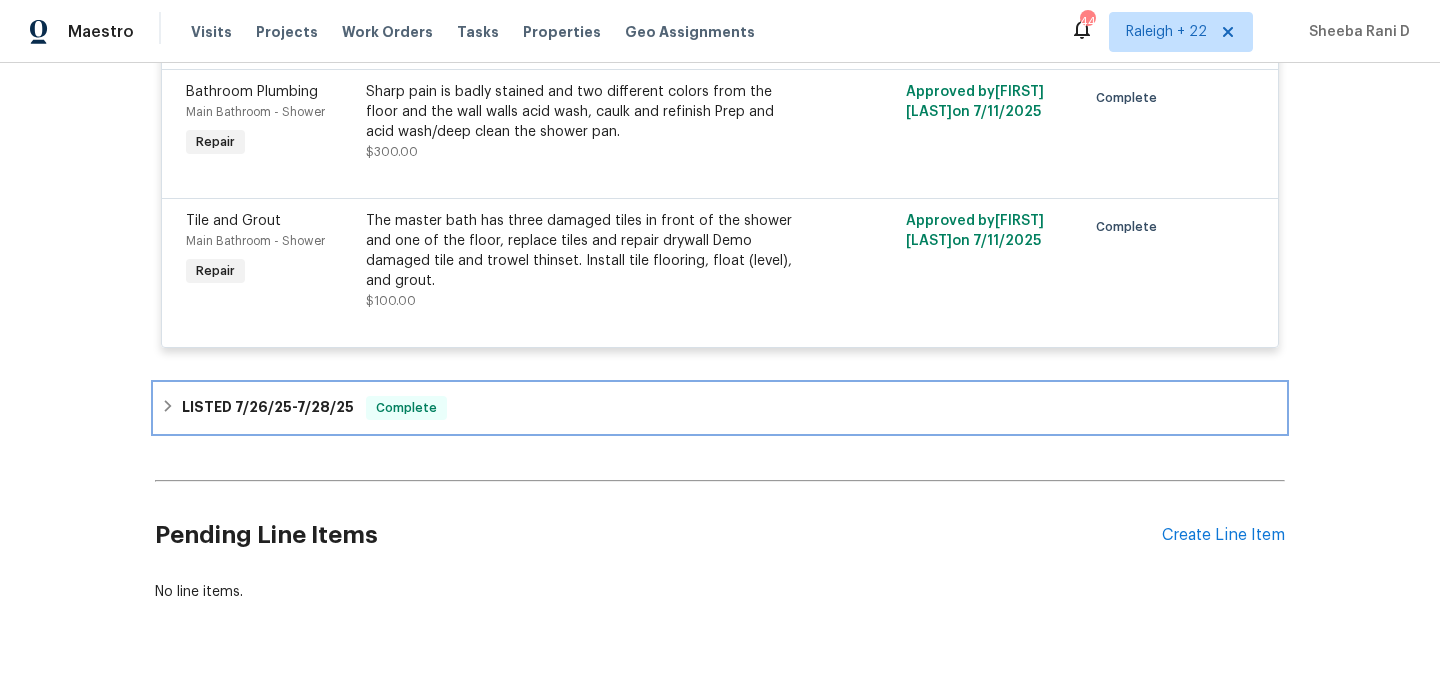 click on "LISTED   7/26/25  -  7/28/25 Complete" at bounding box center (720, 408) 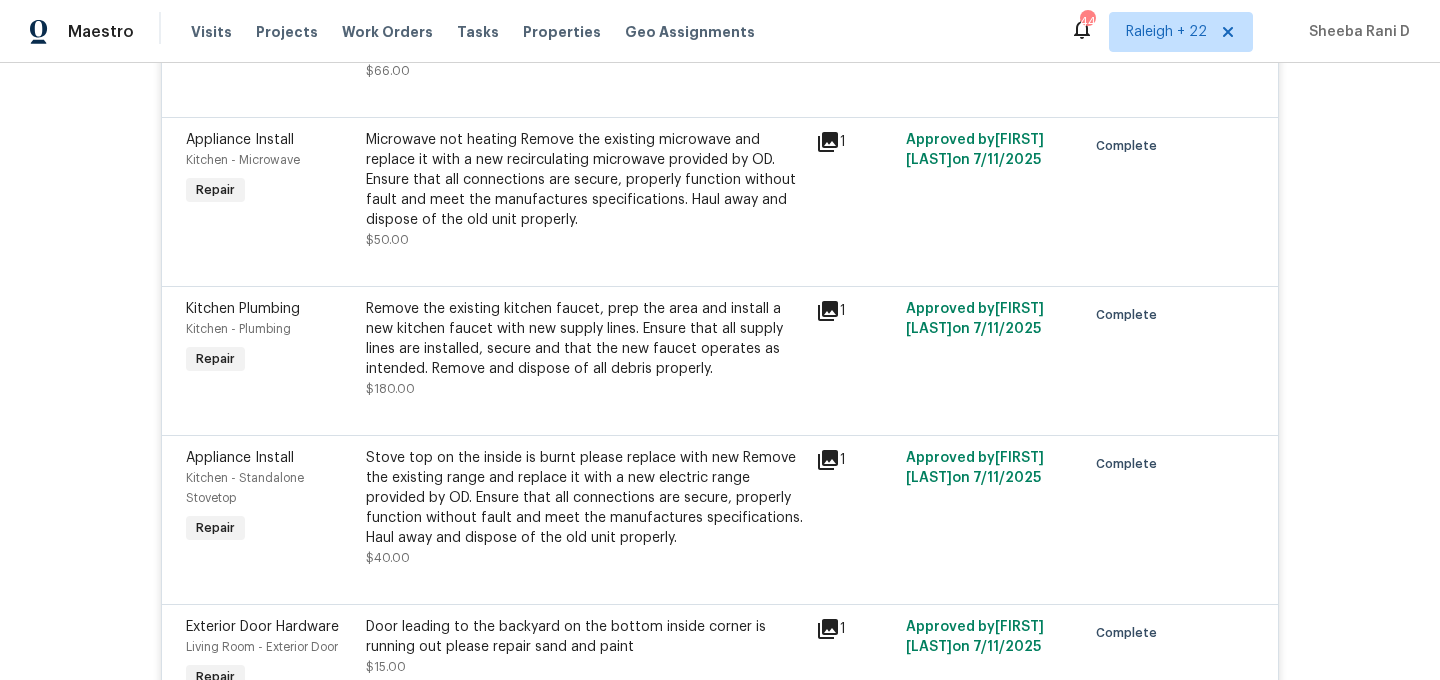 scroll, scrollTop: 3907, scrollLeft: 0, axis: vertical 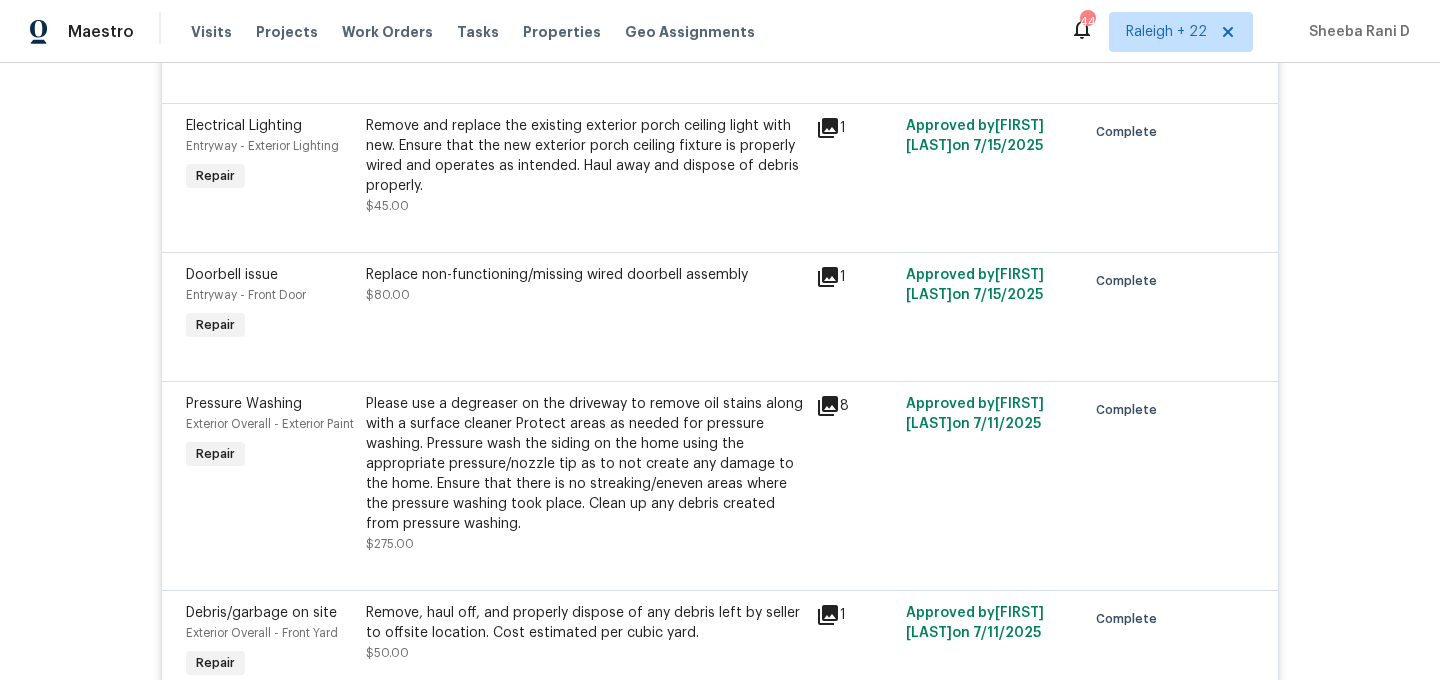 click on "Please use a degreaser on the driveway to remove oil stains along with a surface cleaner
Protect areas as needed for pressure washing. Pressure wash the siding on the home using the appropriate pressure/nozzle tip as to not create any damage to the home. Ensure that there is no streaking/eneven areas where the pressure washing took place. Clean up any debris created from pressure washing." at bounding box center [585, 464] 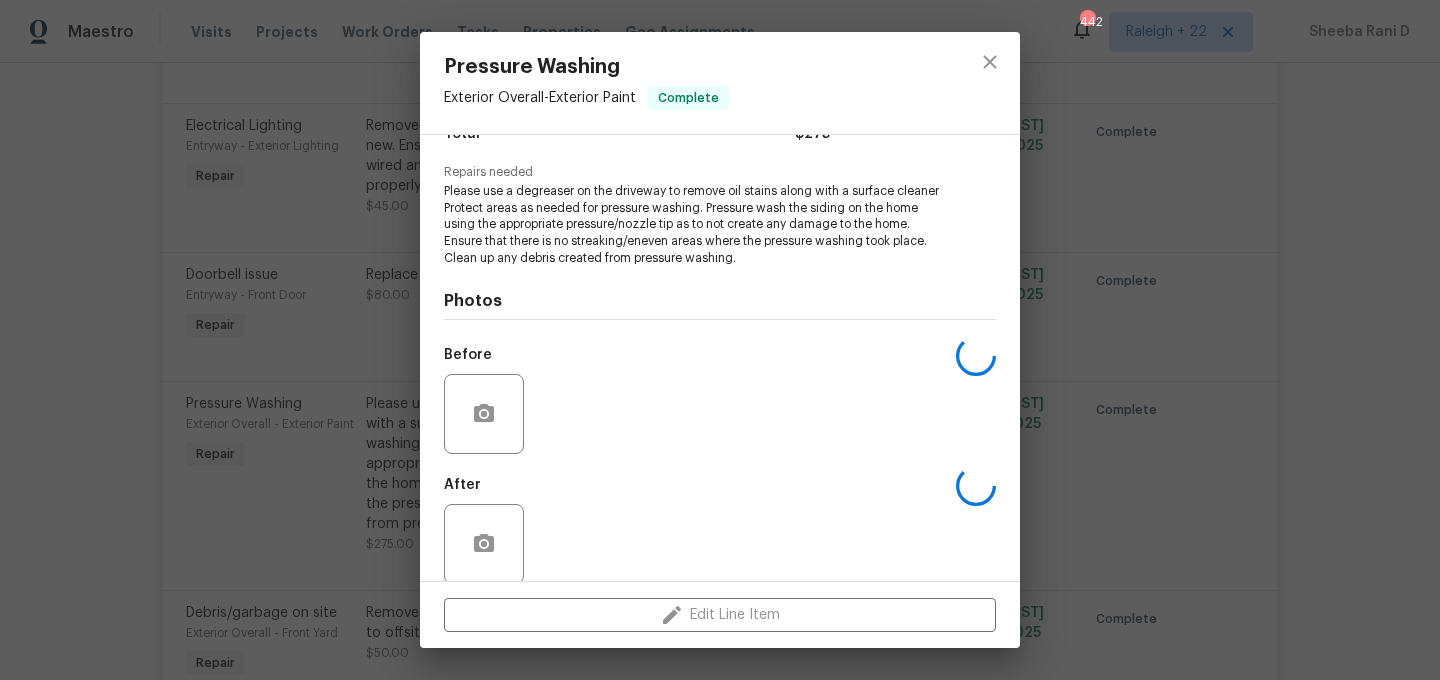 scroll, scrollTop: 208, scrollLeft: 0, axis: vertical 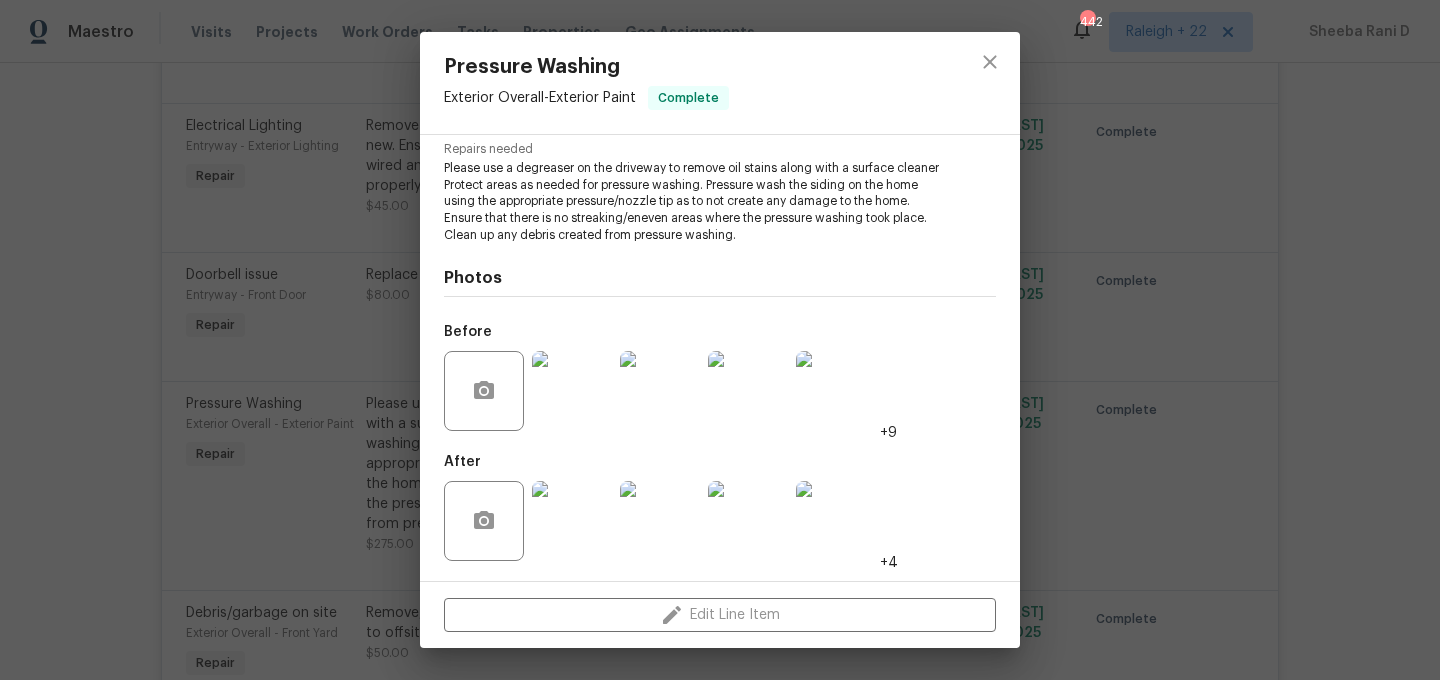 click at bounding box center [572, 521] 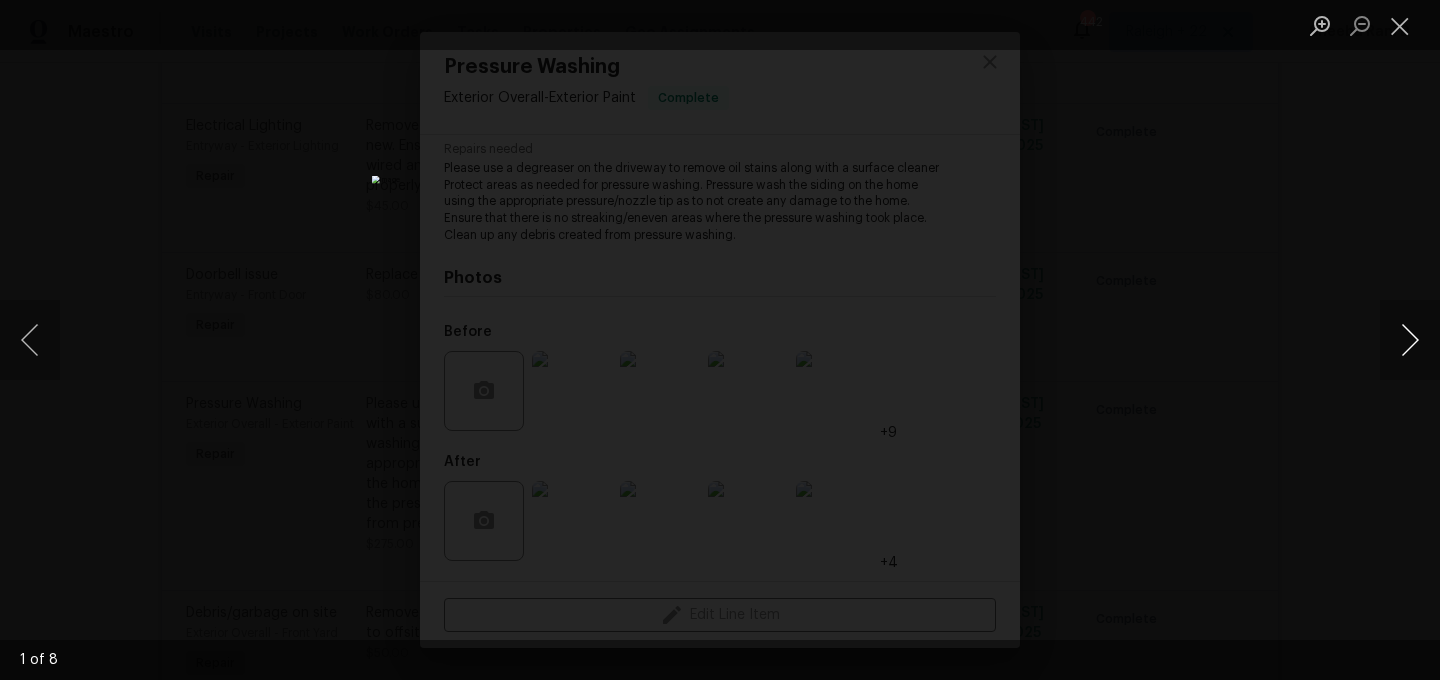 click at bounding box center [1410, 340] 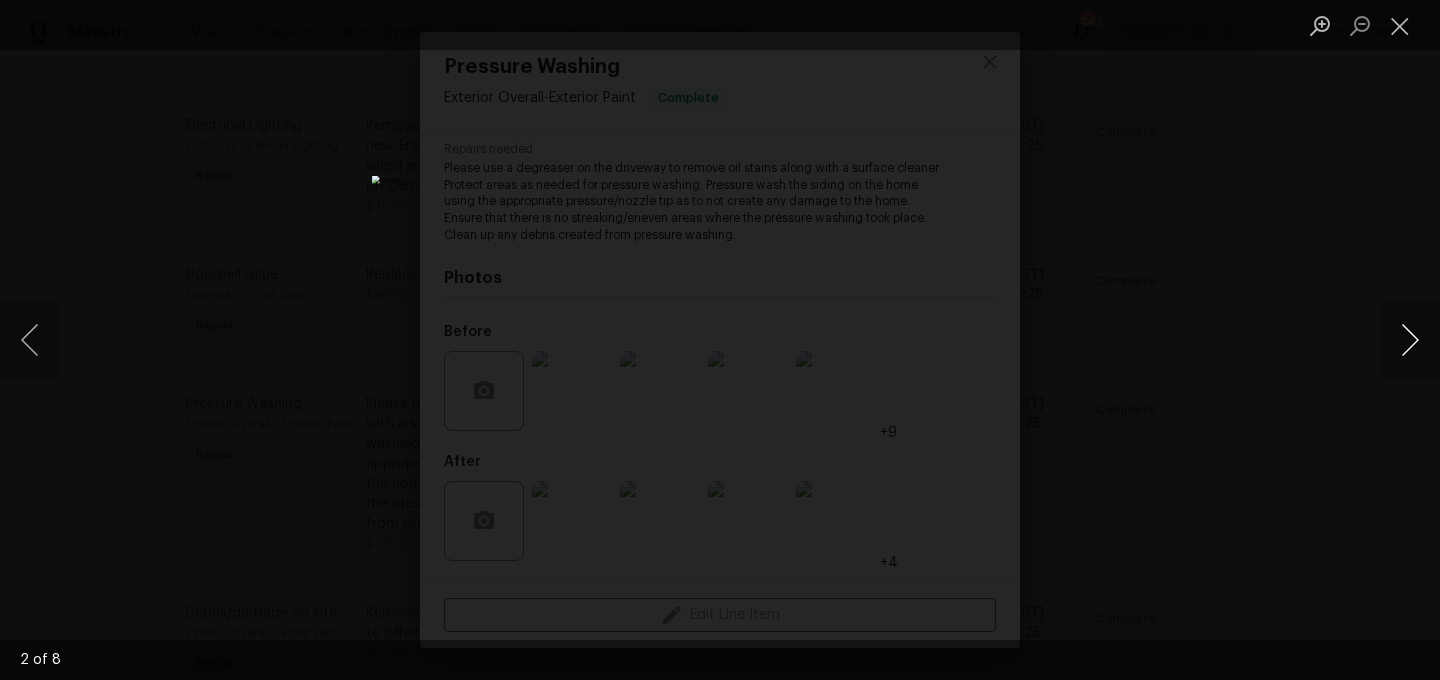 click at bounding box center [1410, 340] 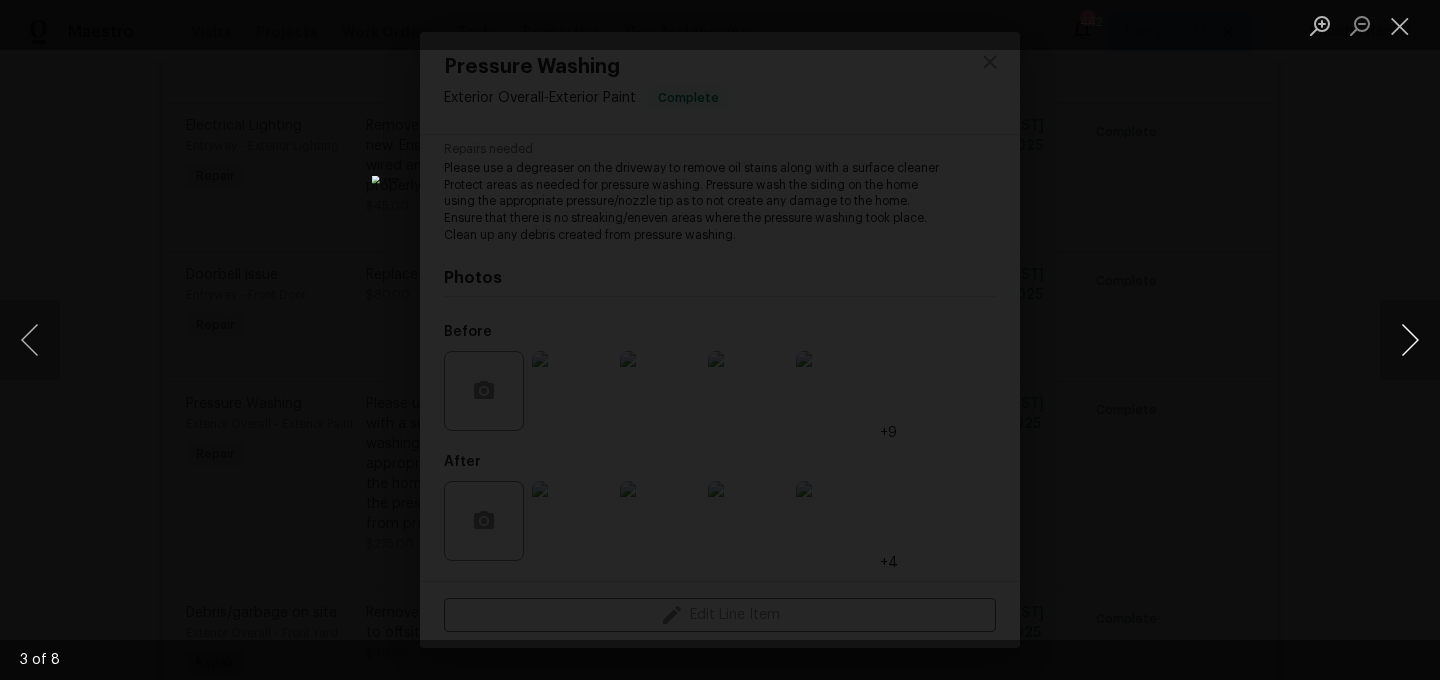 click at bounding box center [1410, 340] 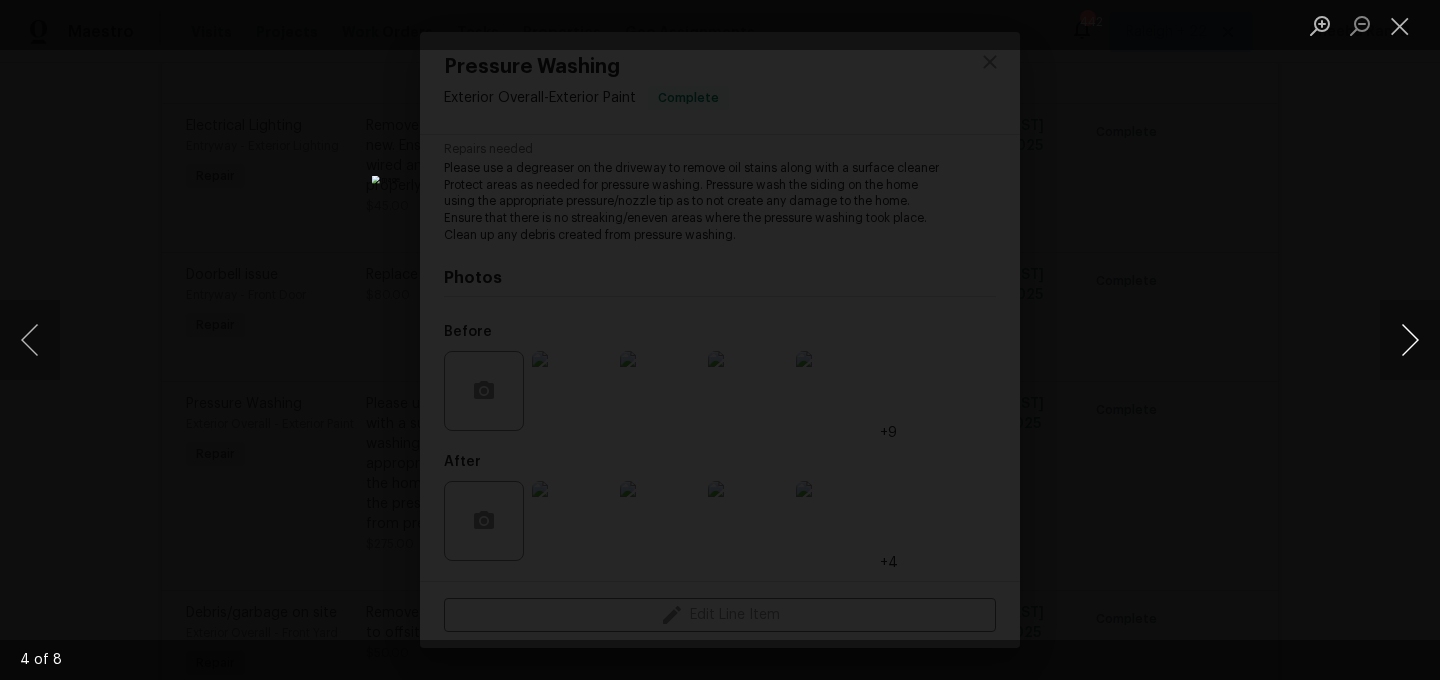 click at bounding box center [1410, 340] 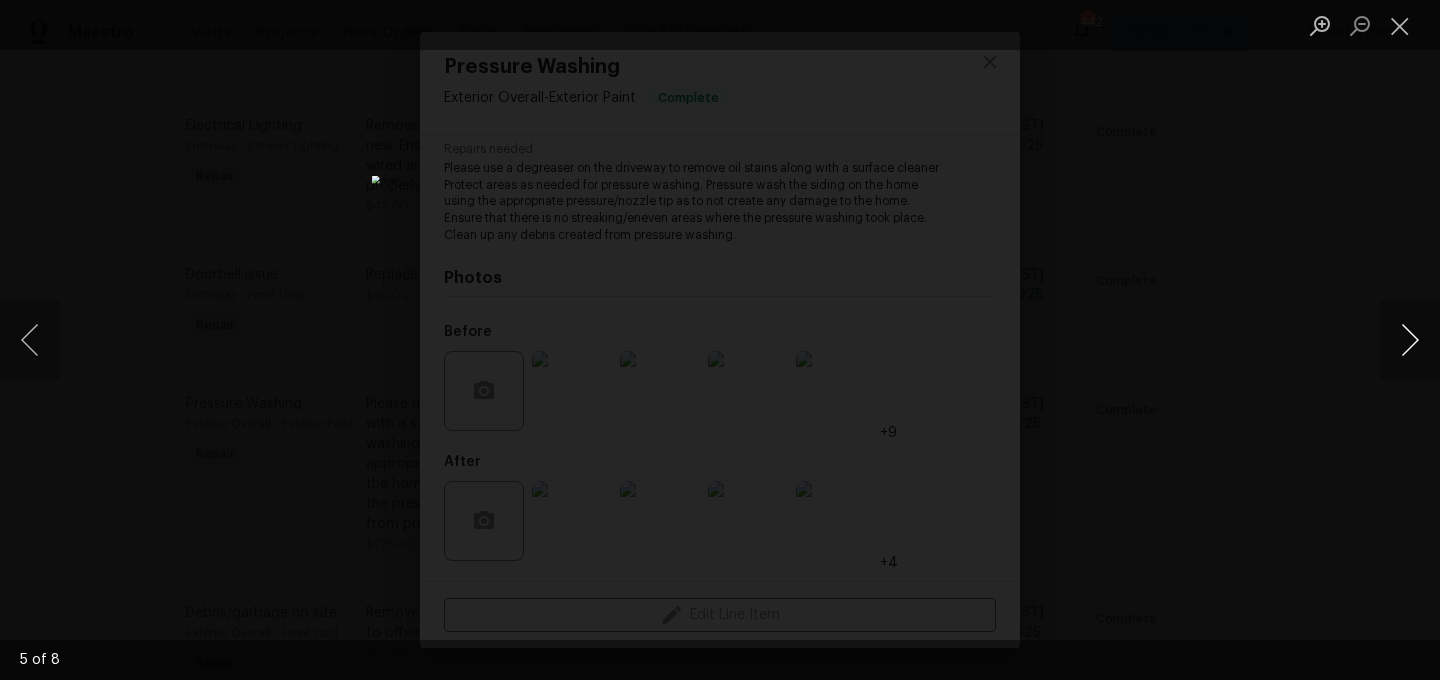 click at bounding box center (1410, 340) 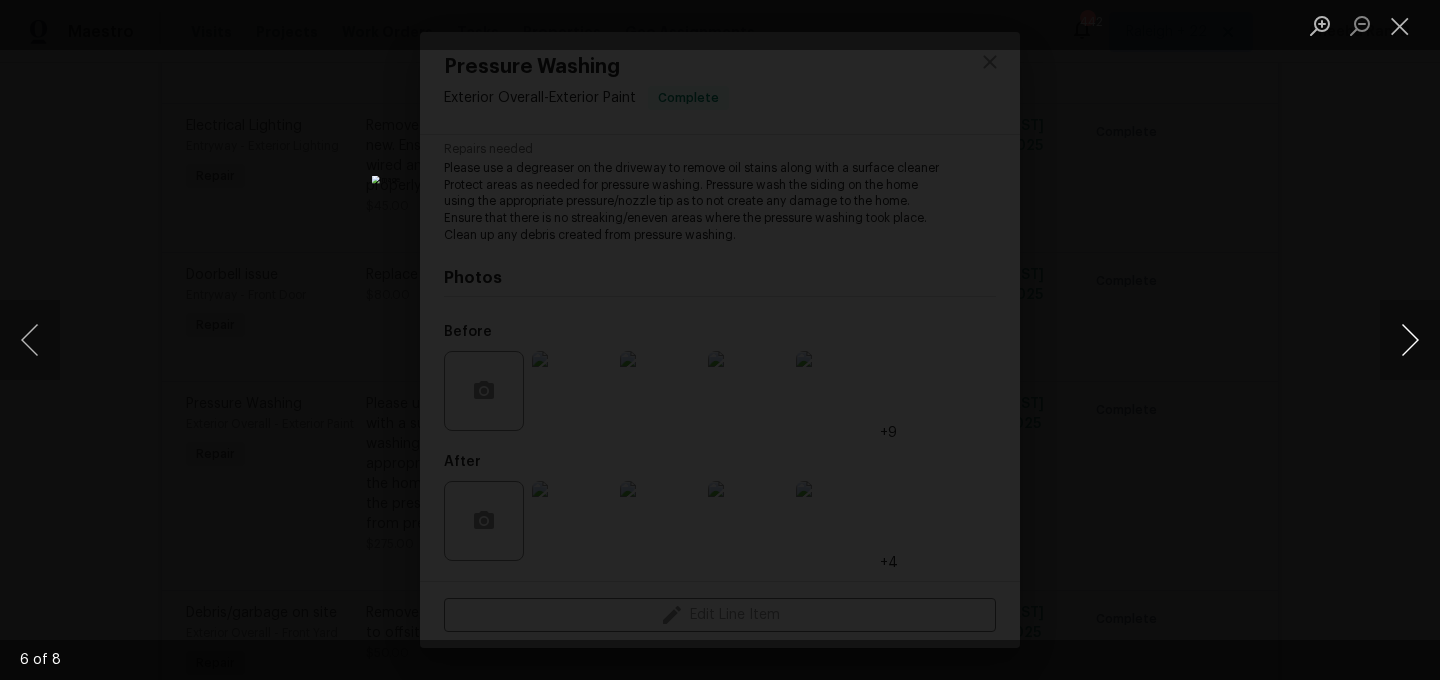 click at bounding box center (1410, 340) 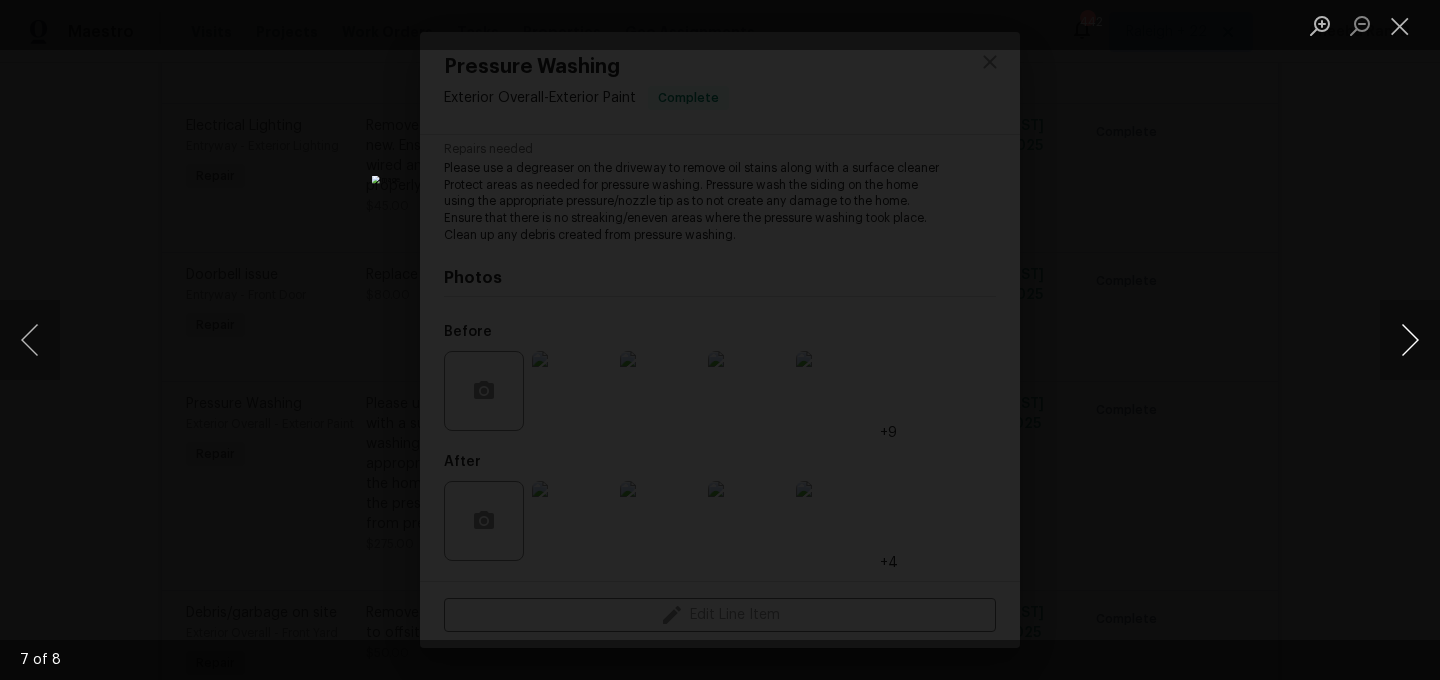 click at bounding box center (1410, 340) 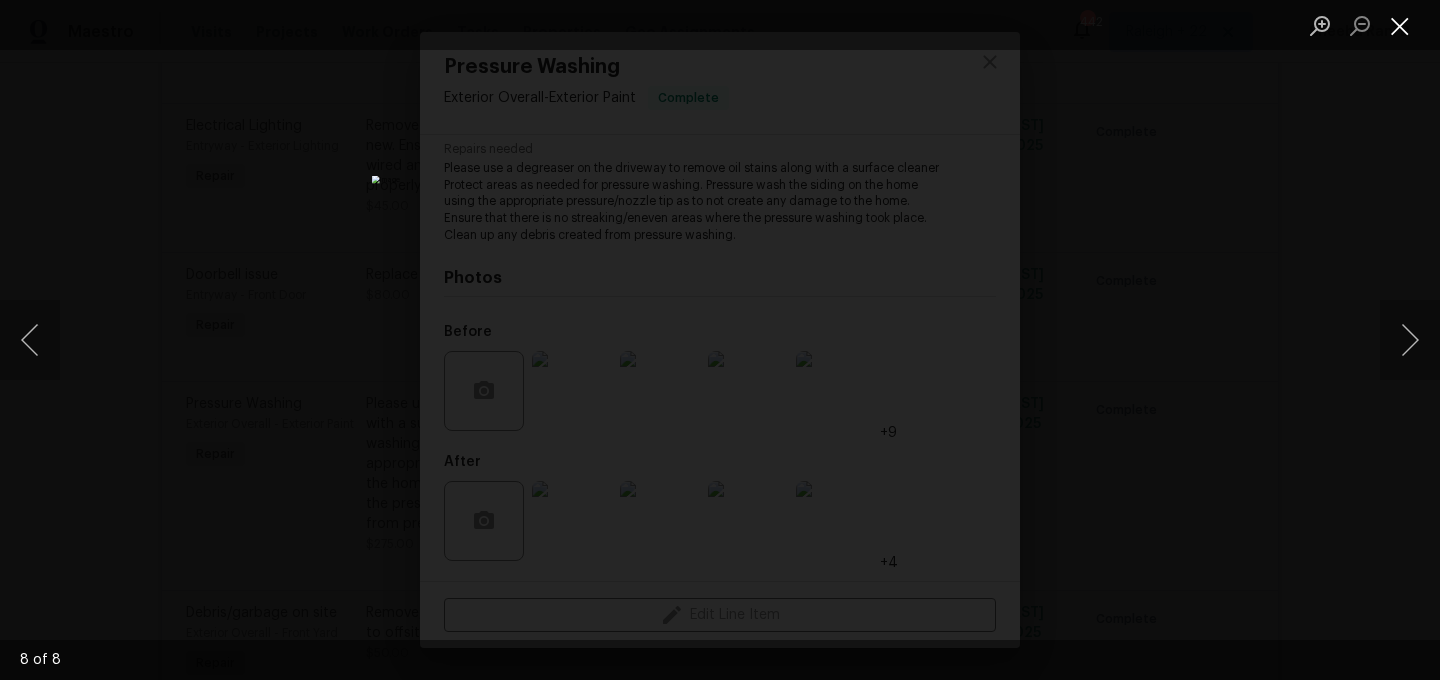 click at bounding box center [1400, 25] 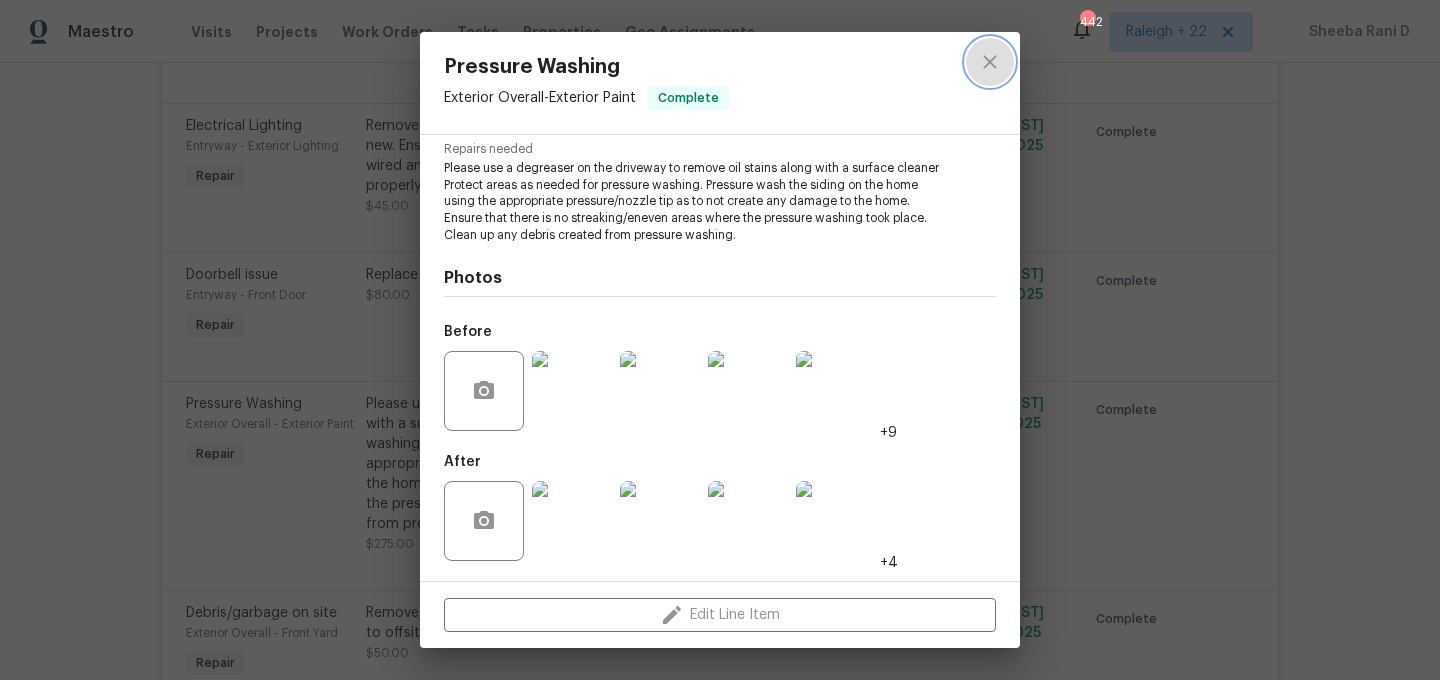 click 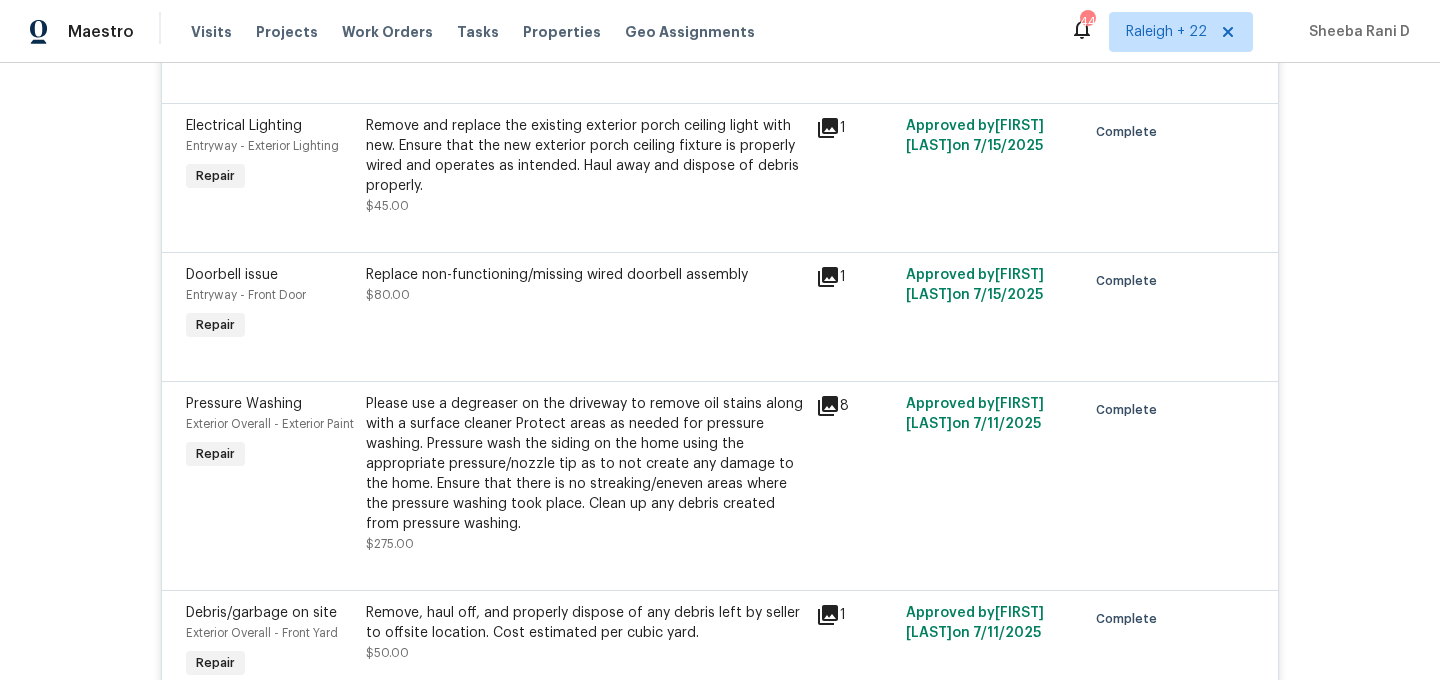 click on "Please use a degreaser on the driveway to remove oil stains along with a surface cleaner
Protect areas as needed for pressure washing. Pressure wash the siding on the home using the appropriate pressure/nozzle tip as to not create any damage to the home. Ensure that there is no streaking/eneven areas where the pressure washing took place. Clean up any debris created from pressure washing." at bounding box center (585, 464) 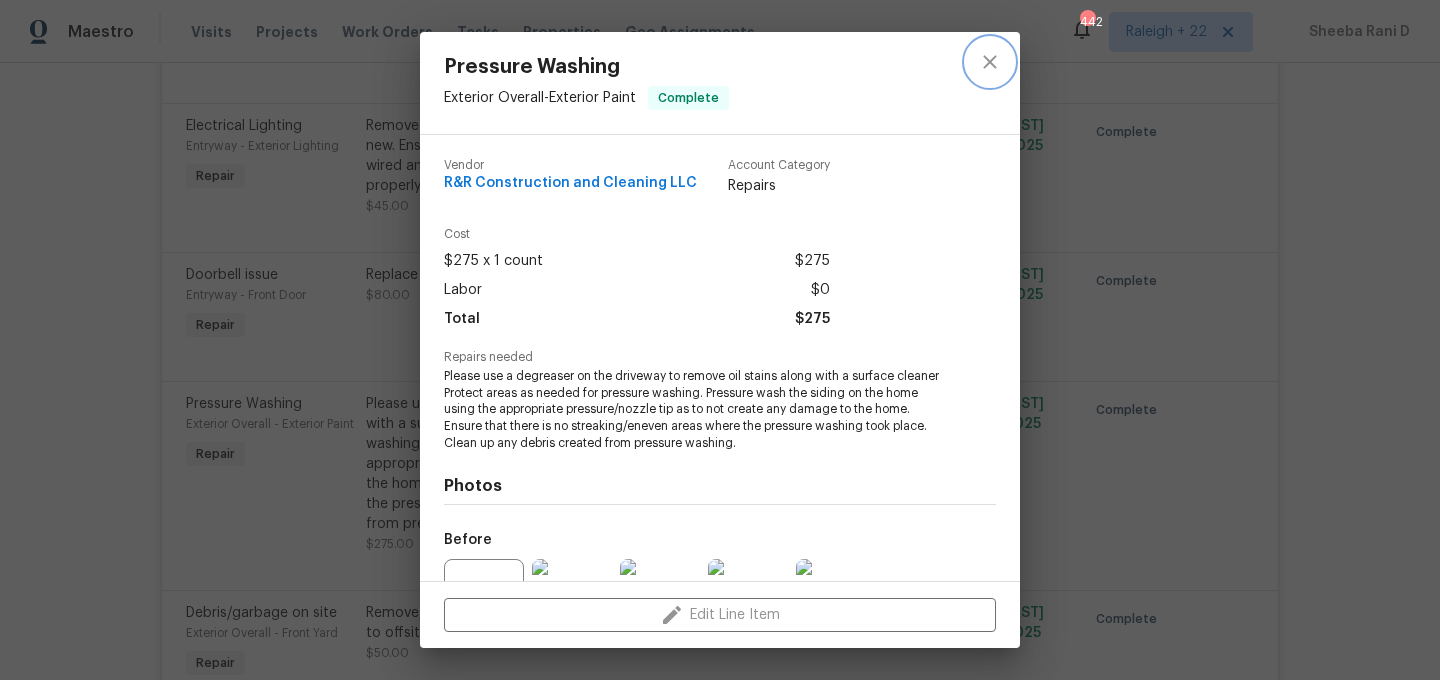 click 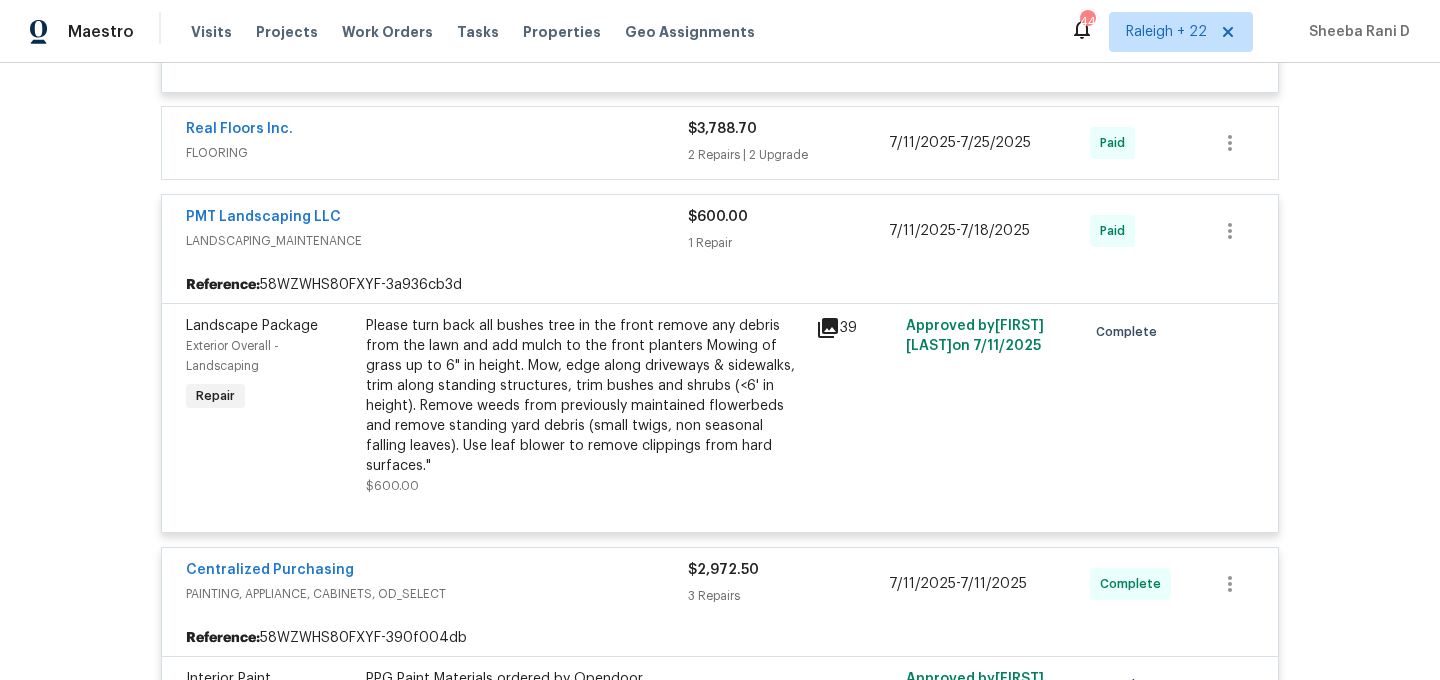 scroll, scrollTop: 1832, scrollLeft: 0, axis: vertical 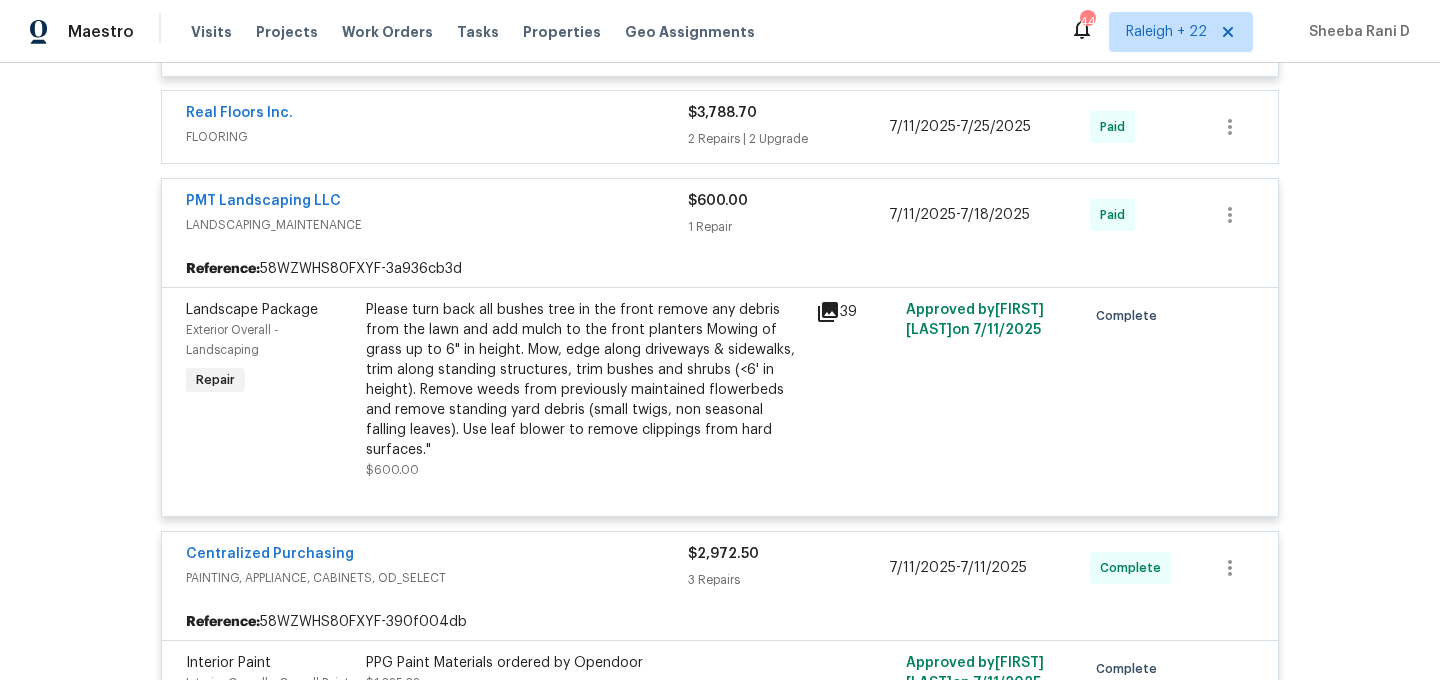 click on "Please turn back all bushes tree in the front remove any debris from the lawn and add mulch to the front planters
Mowing of grass up to 6" in height. Mow, edge along driveways & sidewalks, trim along standing structures, trim bushes and shrubs (<6' in height). Remove weeds from previously maintained flowerbeds and remove standing yard debris (small twigs, non seasonal falling leaves).  Use leaf blower to remove clippings from hard surfaces."" at bounding box center [585, 380] 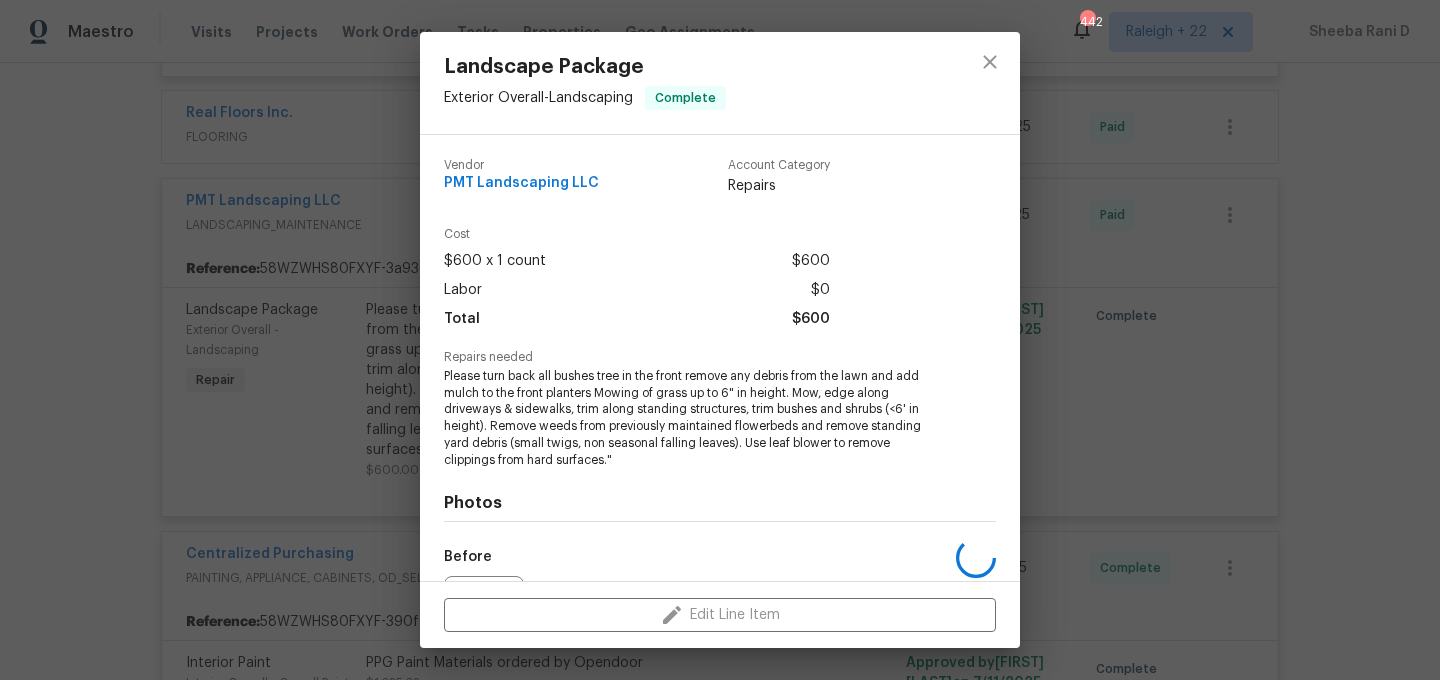 scroll, scrollTop: 224, scrollLeft: 0, axis: vertical 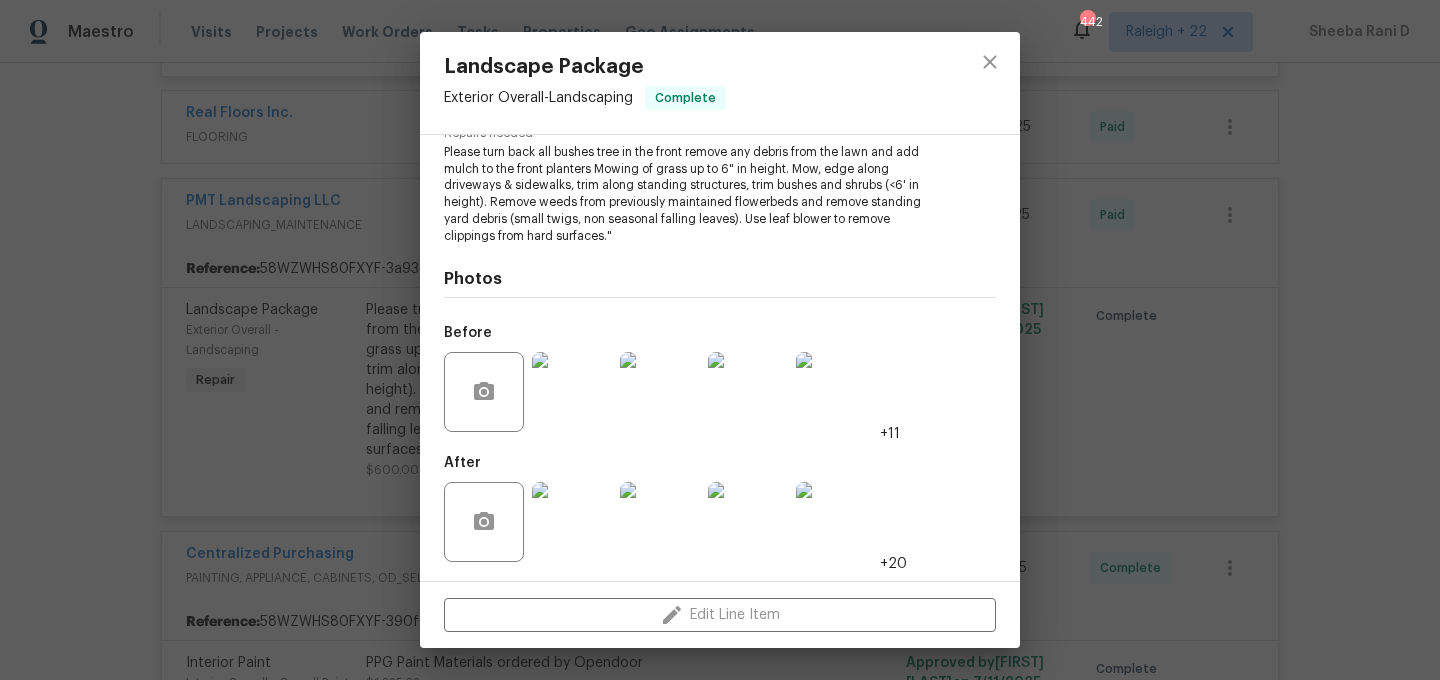 click at bounding box center (572, 522) 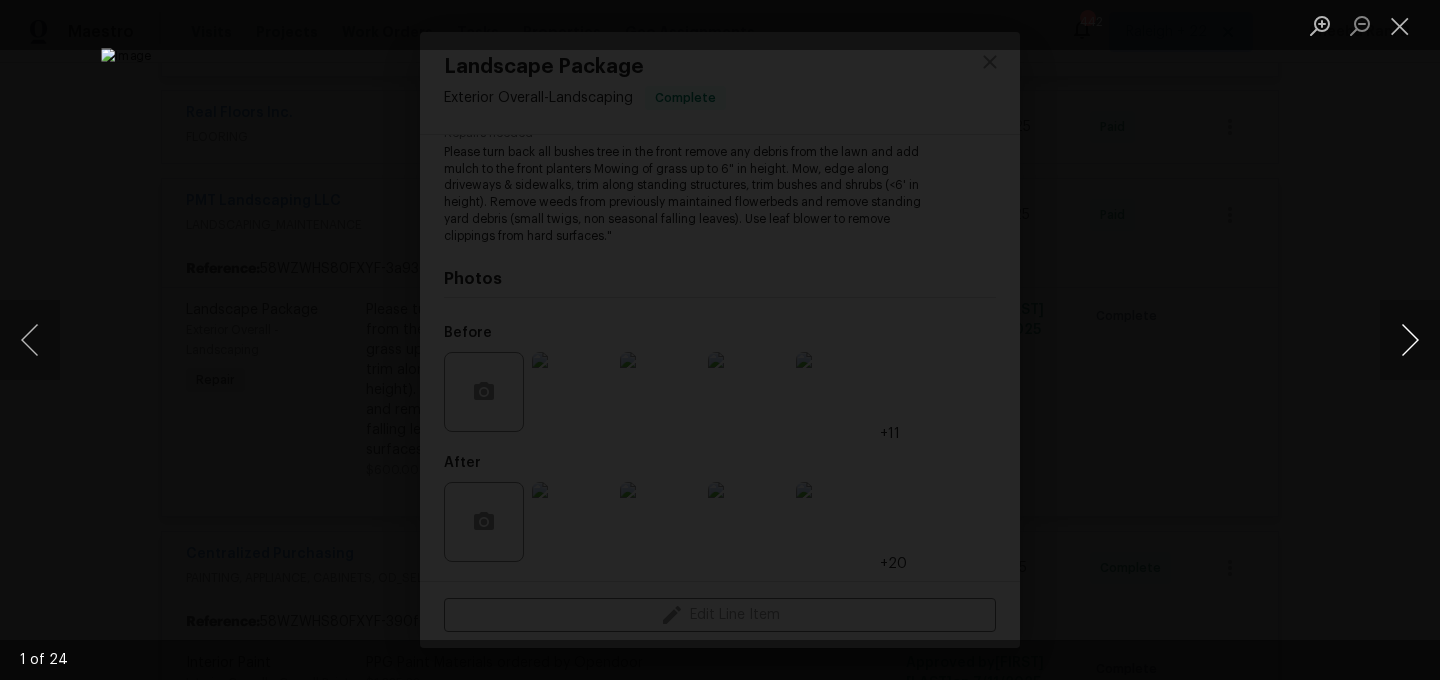 click at bounding box center (1410, 340) 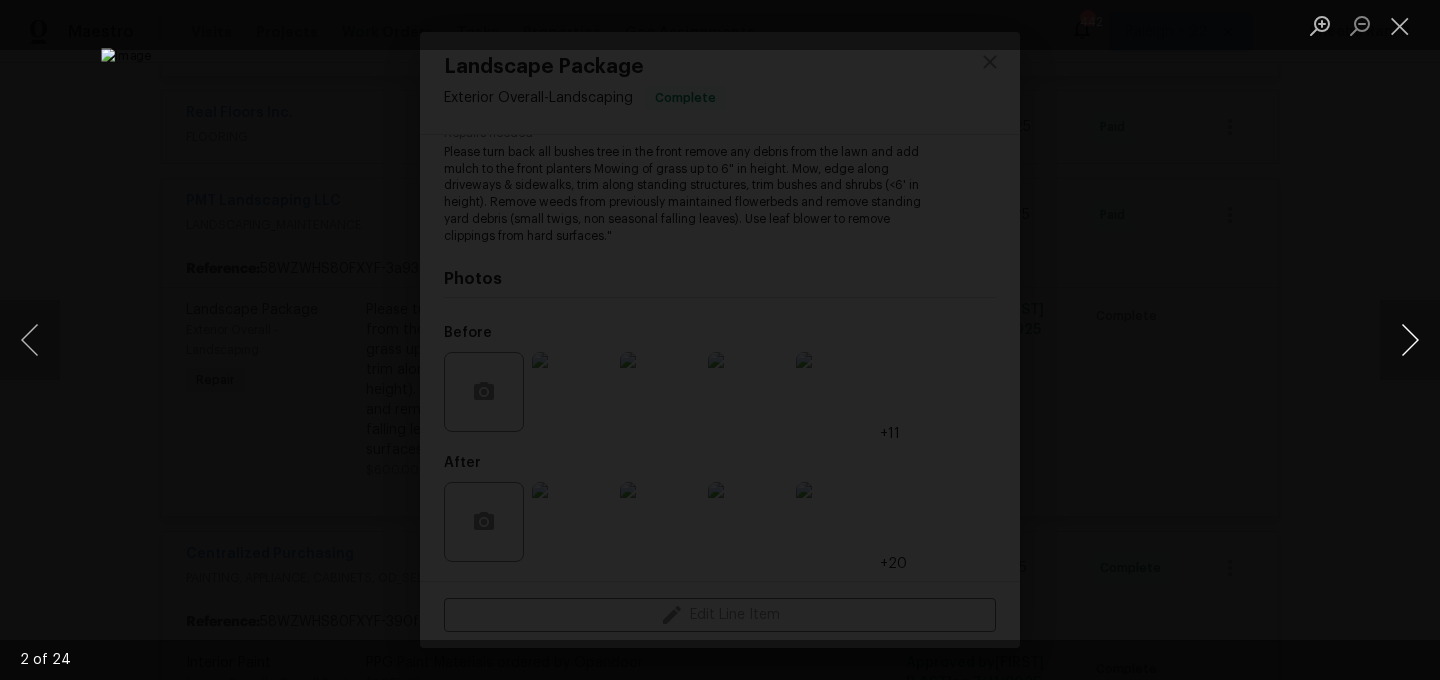 click at bounding box center [1410, 340] 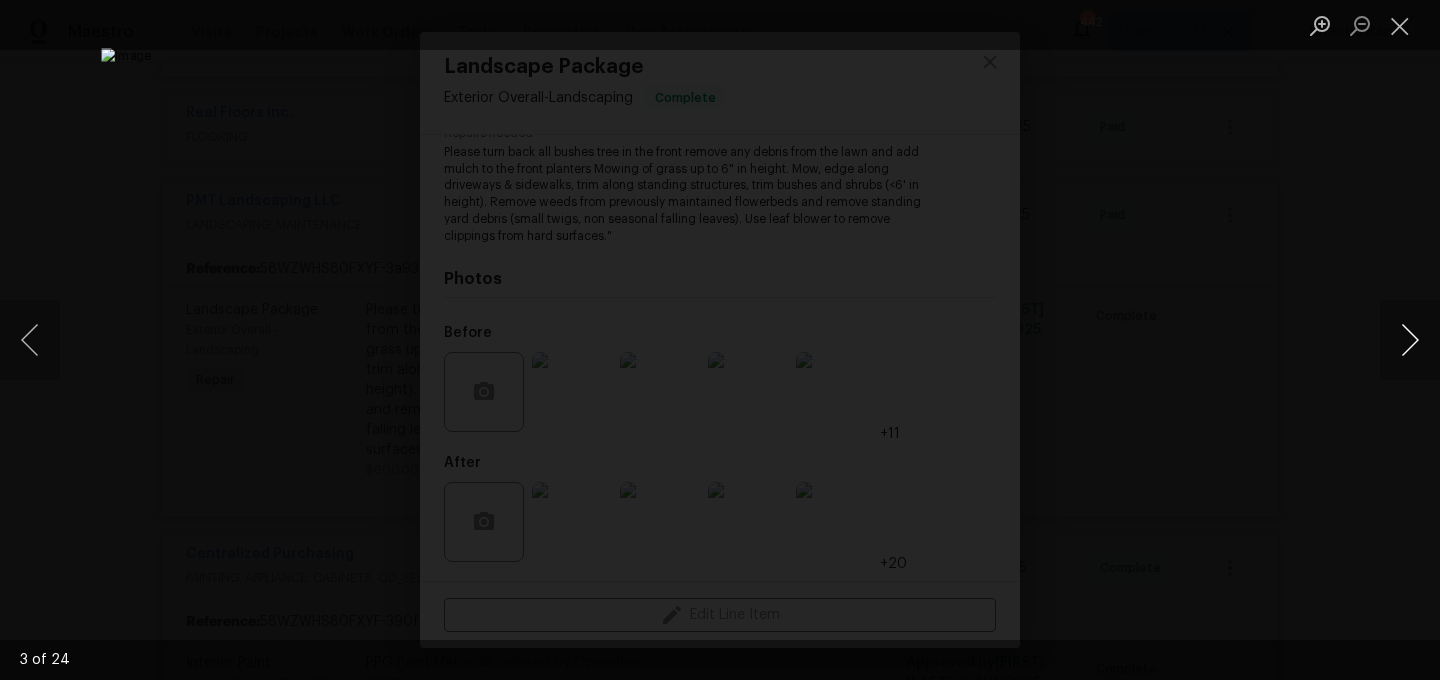click at bounding box center [1410, 340] 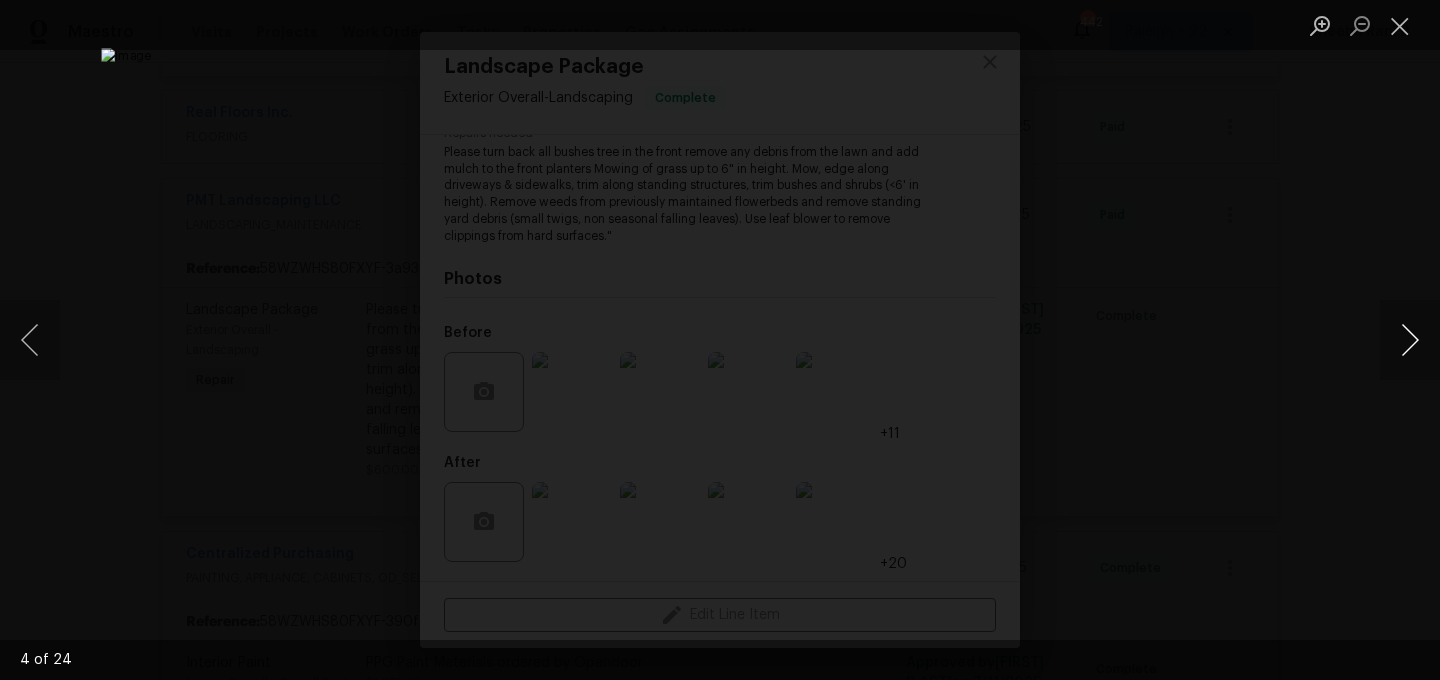click at bounding box center (1410, 340) 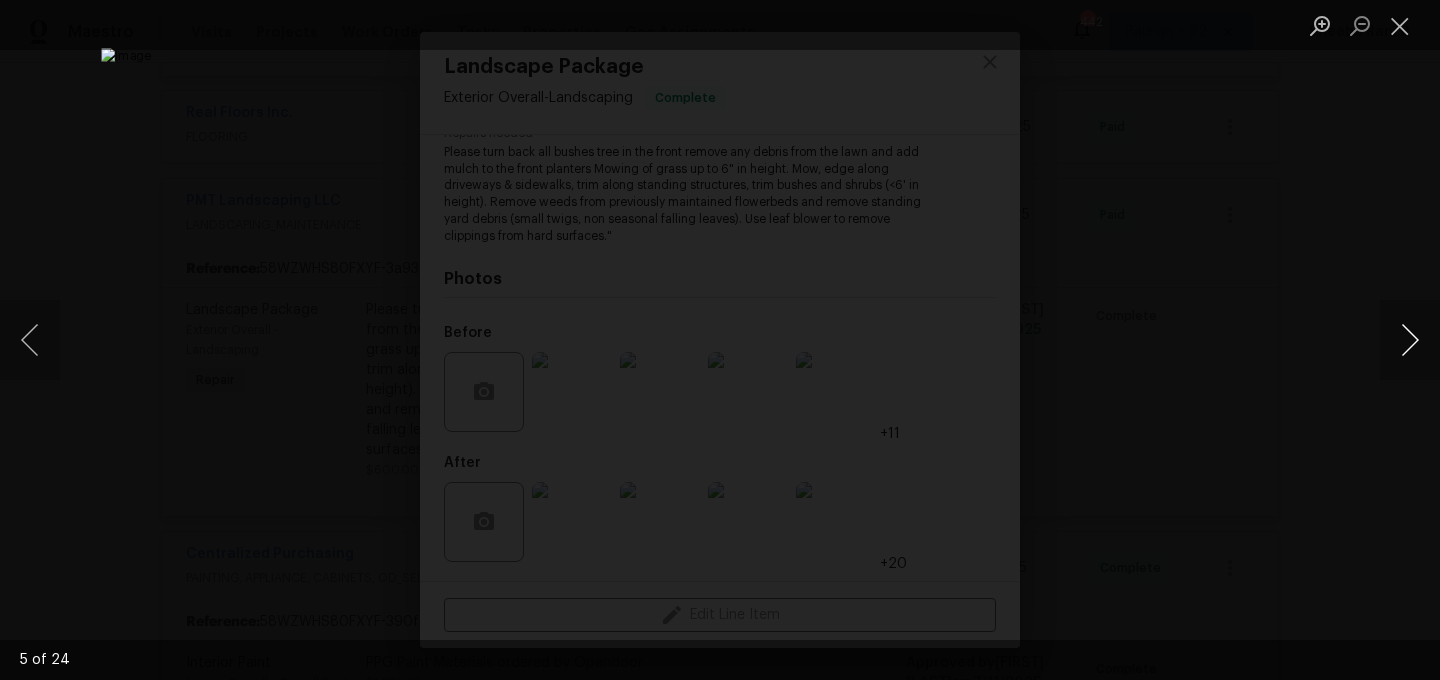 click at bounding box center [1410, 340] 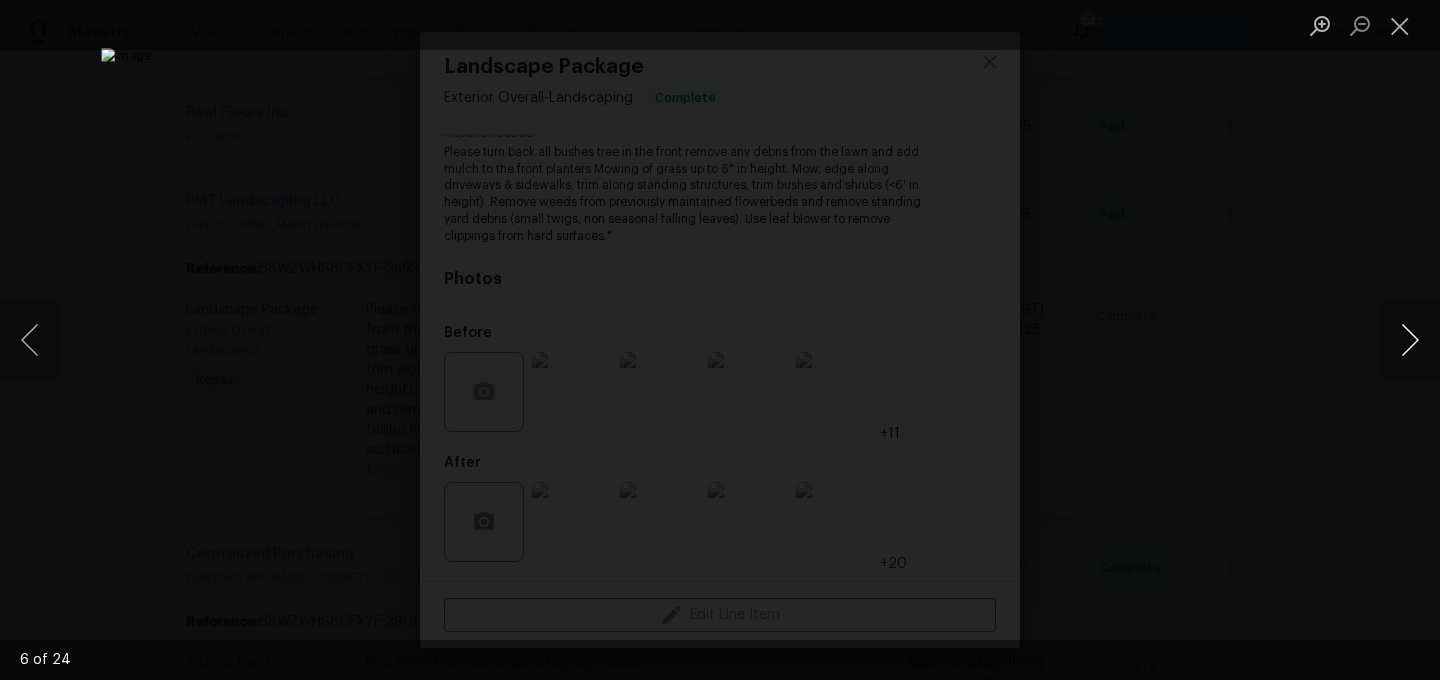 click at bounding box center (1410, 340) 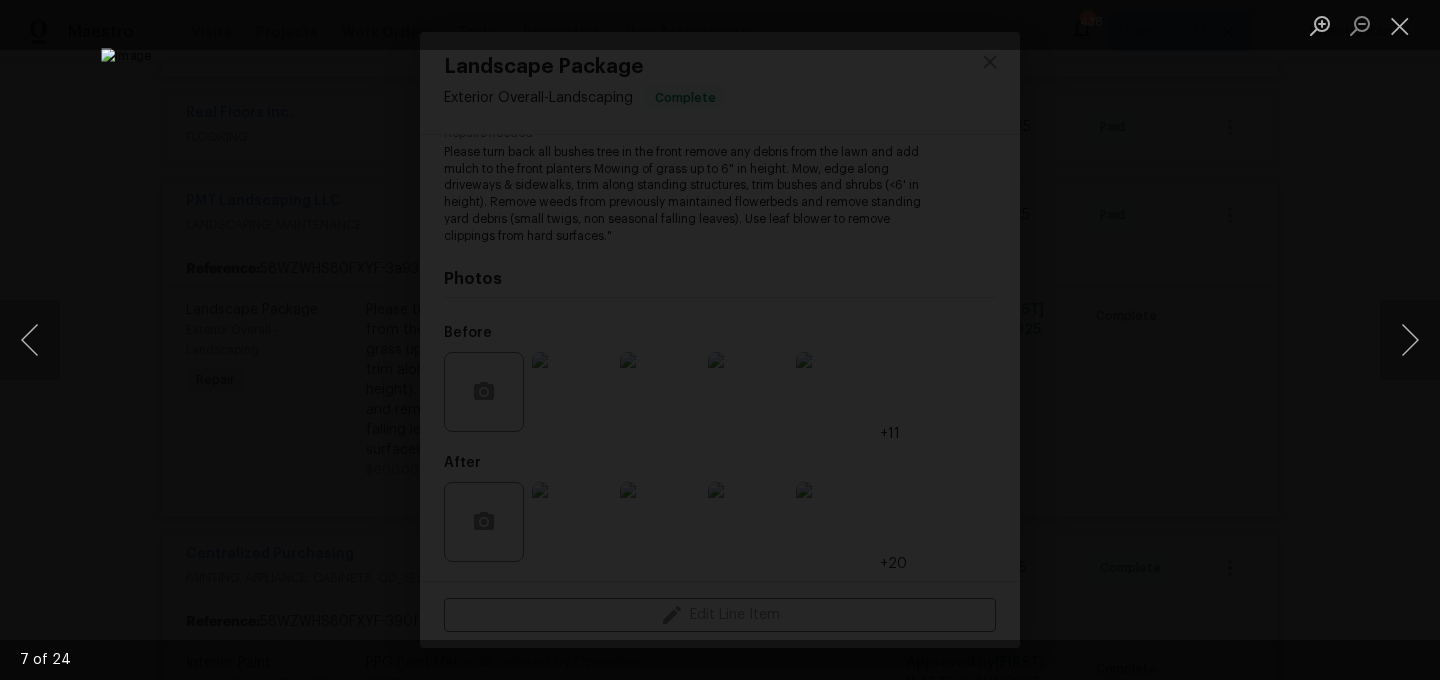 click at bounding box center (720, 340) 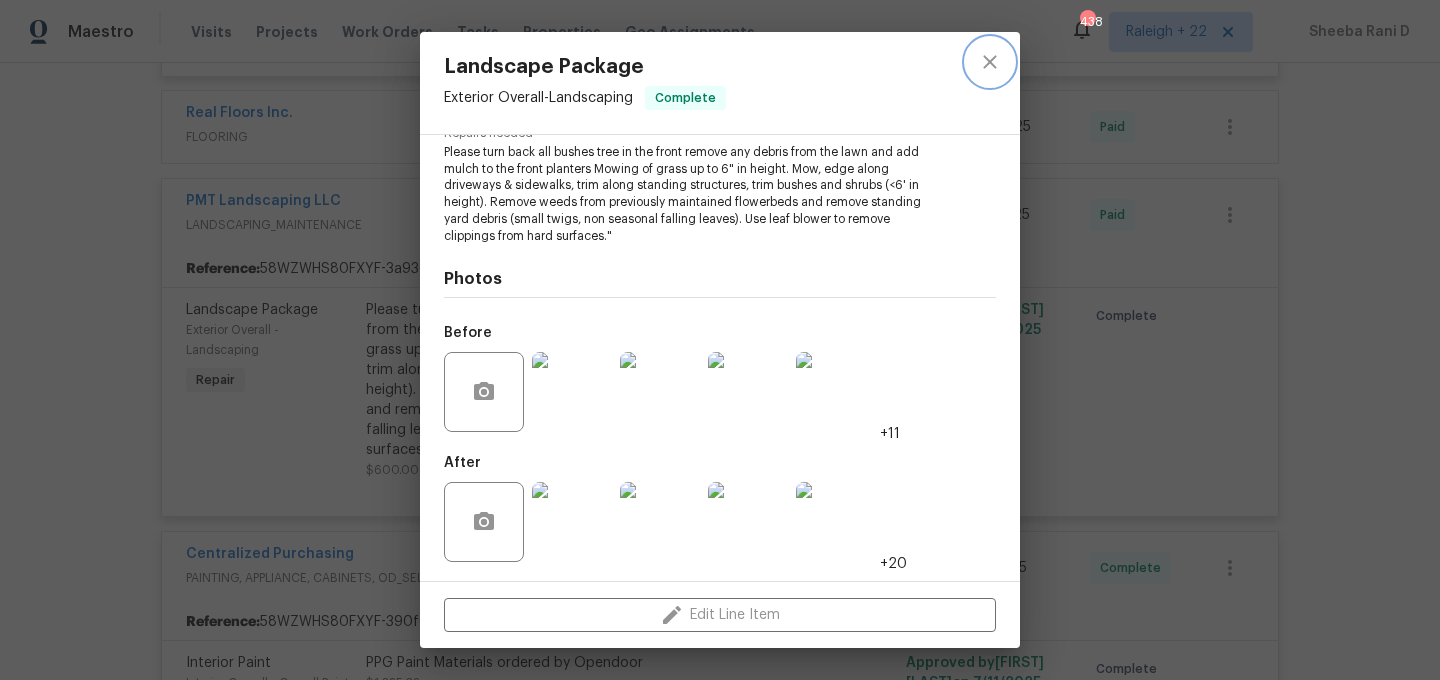 click 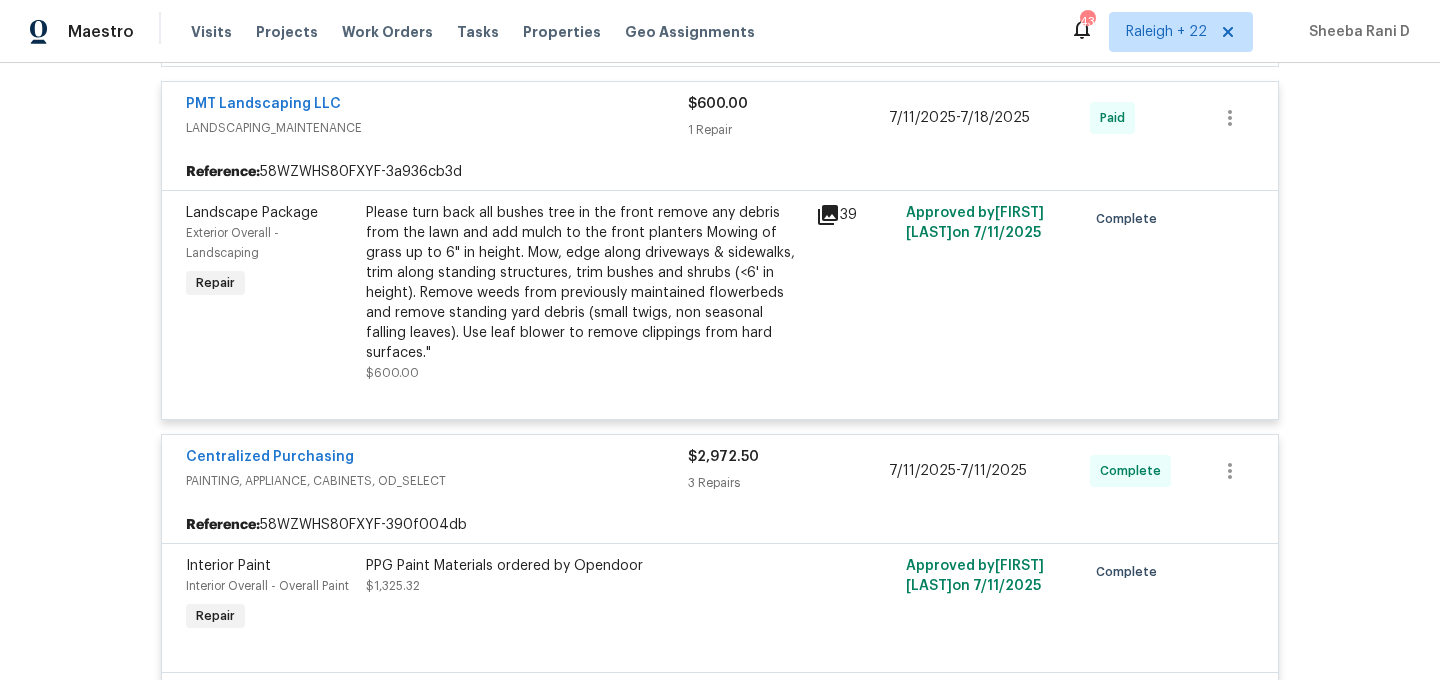 scroll, scrollTop: 1933, scrollLeft: 0, axis: vertical 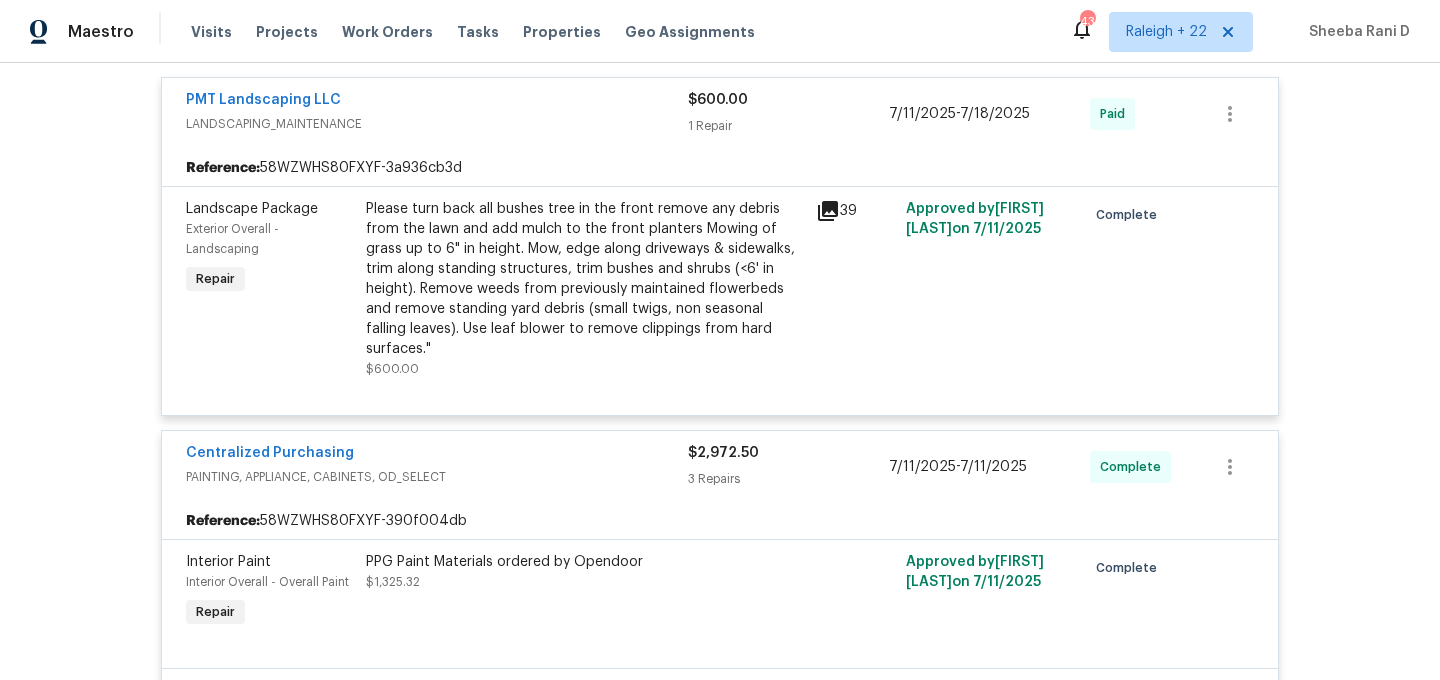 click on "Please turn back all bushes tree in the front remove any debris from the lawn and add mulch to the front planters
Mowing of grass up to 6" in height. Mow, edge along driveways & sidewalks, trim along standing structures, trim bushes and shrubs (<6' in height). Remove weeds from previously maintained flowerbeds and remove standing yard debris (small twigs, non seasonal falling leaves).  Use leaf blower to remove clippings from hard surfaces."" at bounding box center (585, 279) 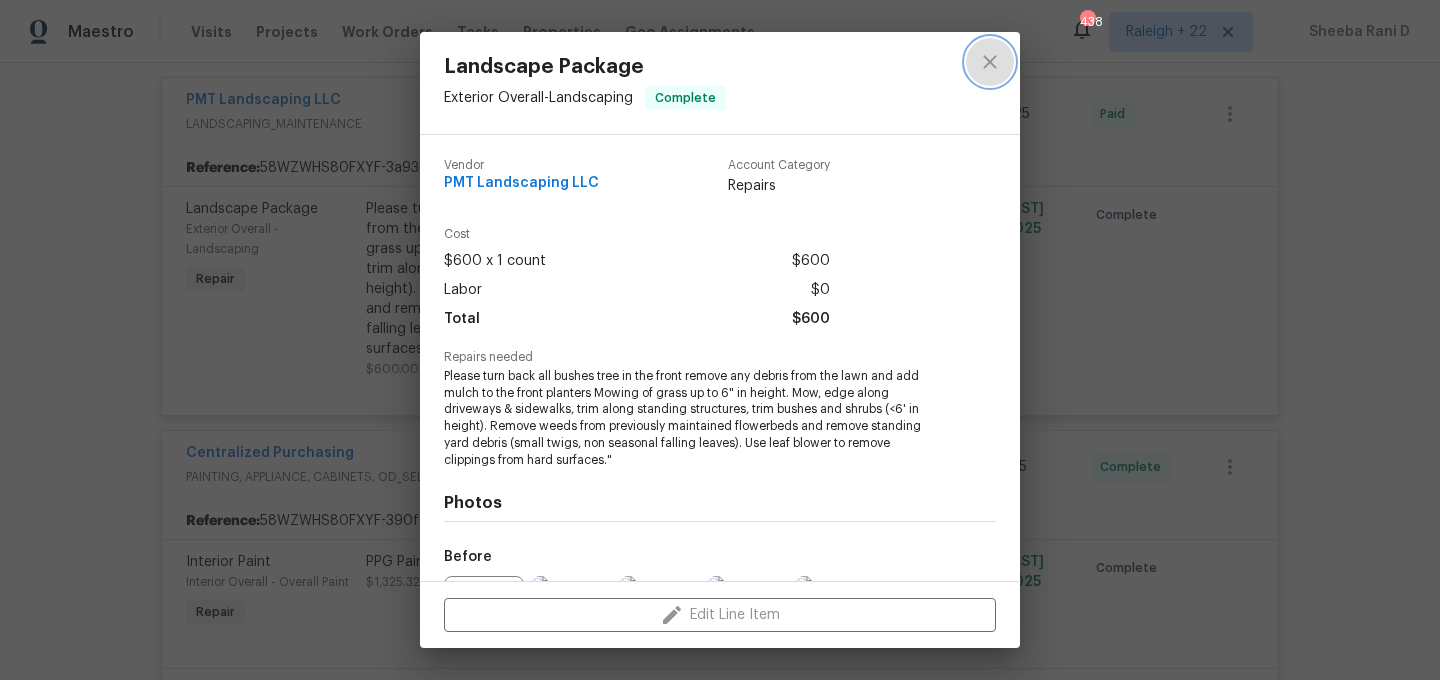 click 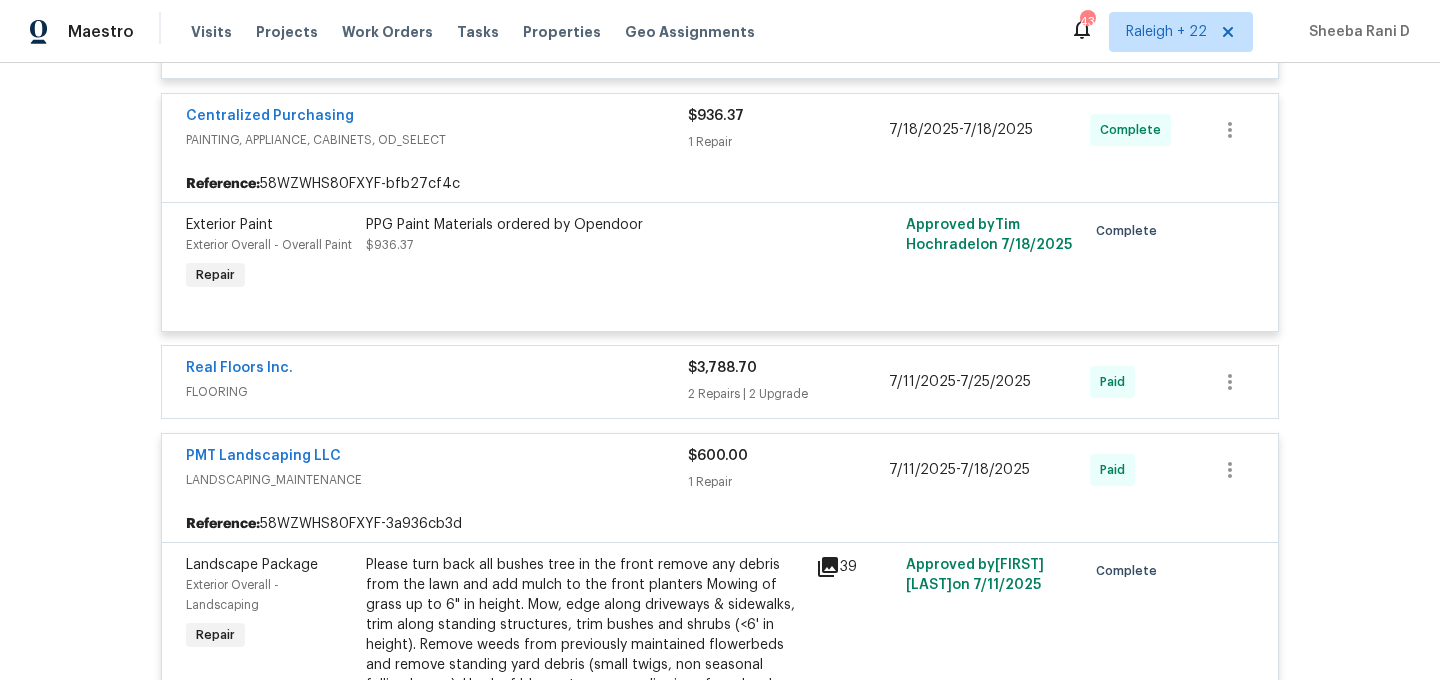 scroll, scrollTop: 1644, scrollLeft: 0, axis: vertical 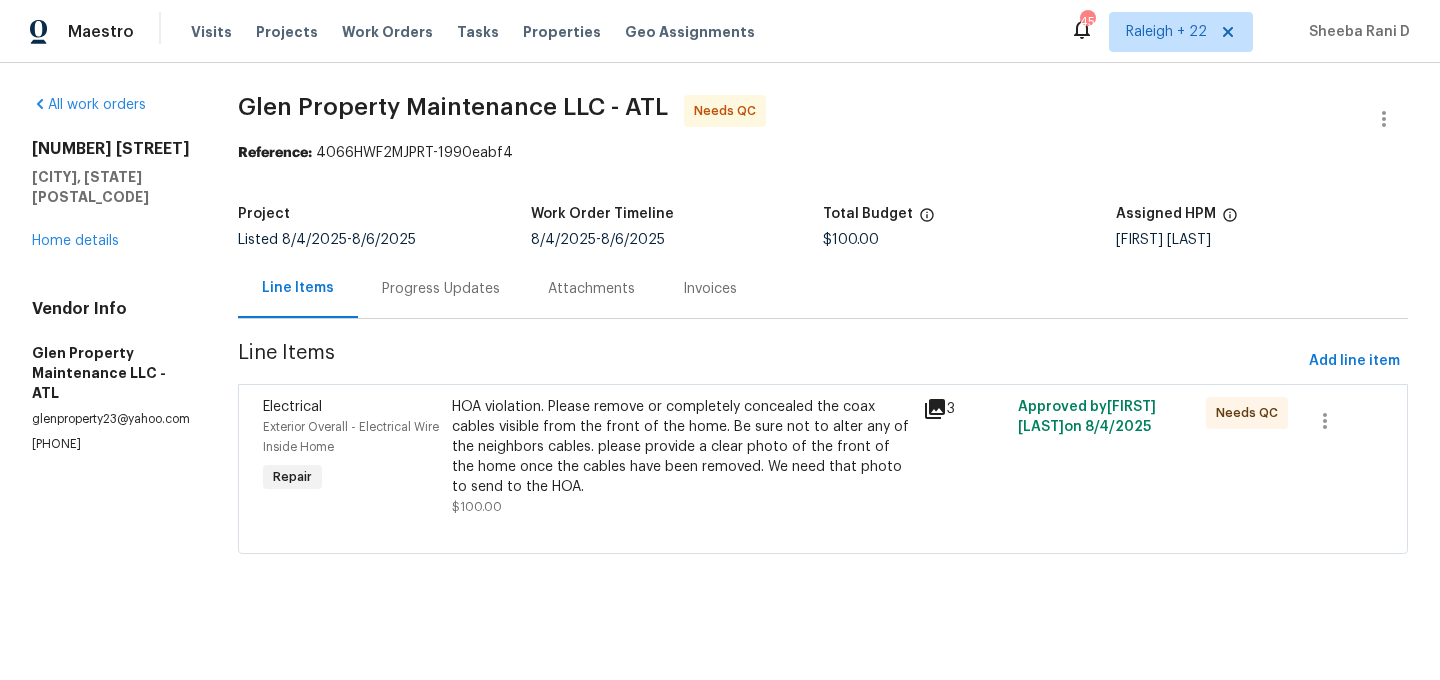 click on "HOA violation. Please remove or completely concealed the coax cables visible from the front of the home. Be sure not to alter any of the neighbors cables. please provide a clear photo of the front of the home once the cables have been removed. We need that photo to send to the HOA." at bounding box center (682, 447) 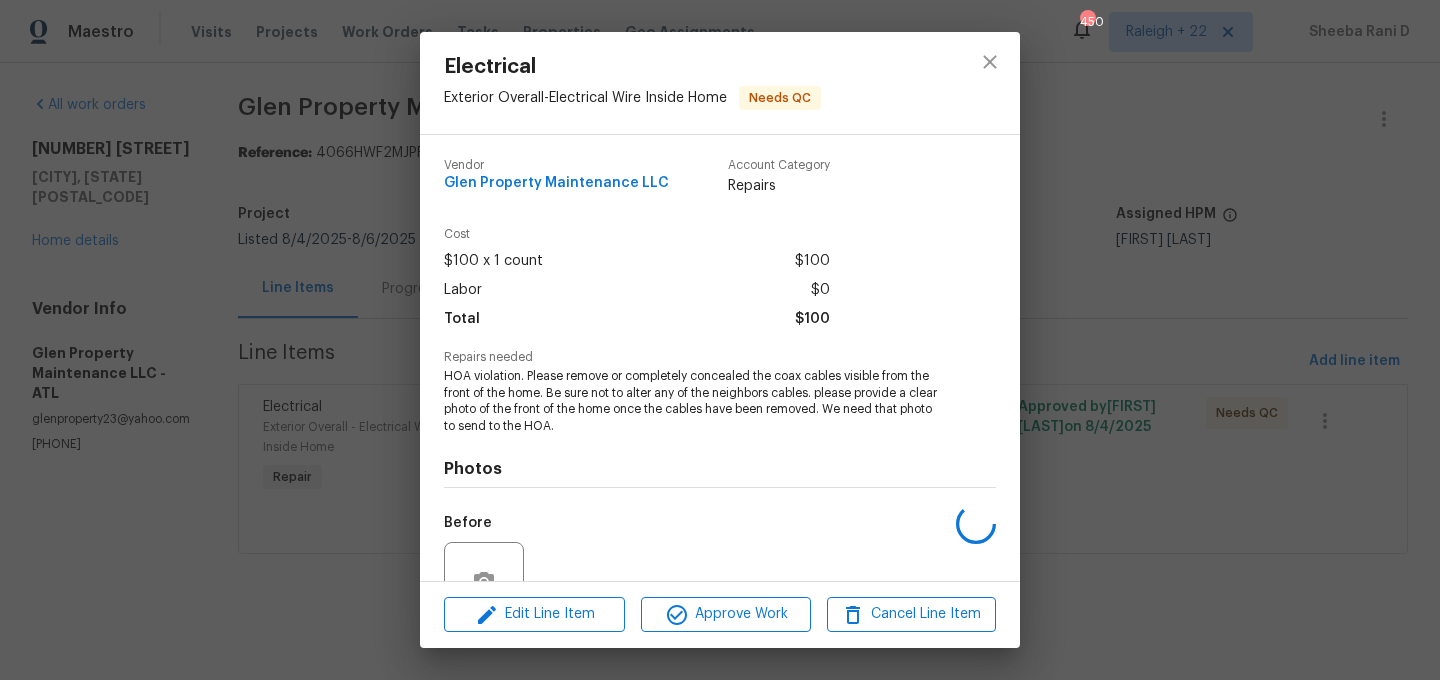 scroll, scrollTop: 191, scrollLeft: 0, axis: vertical 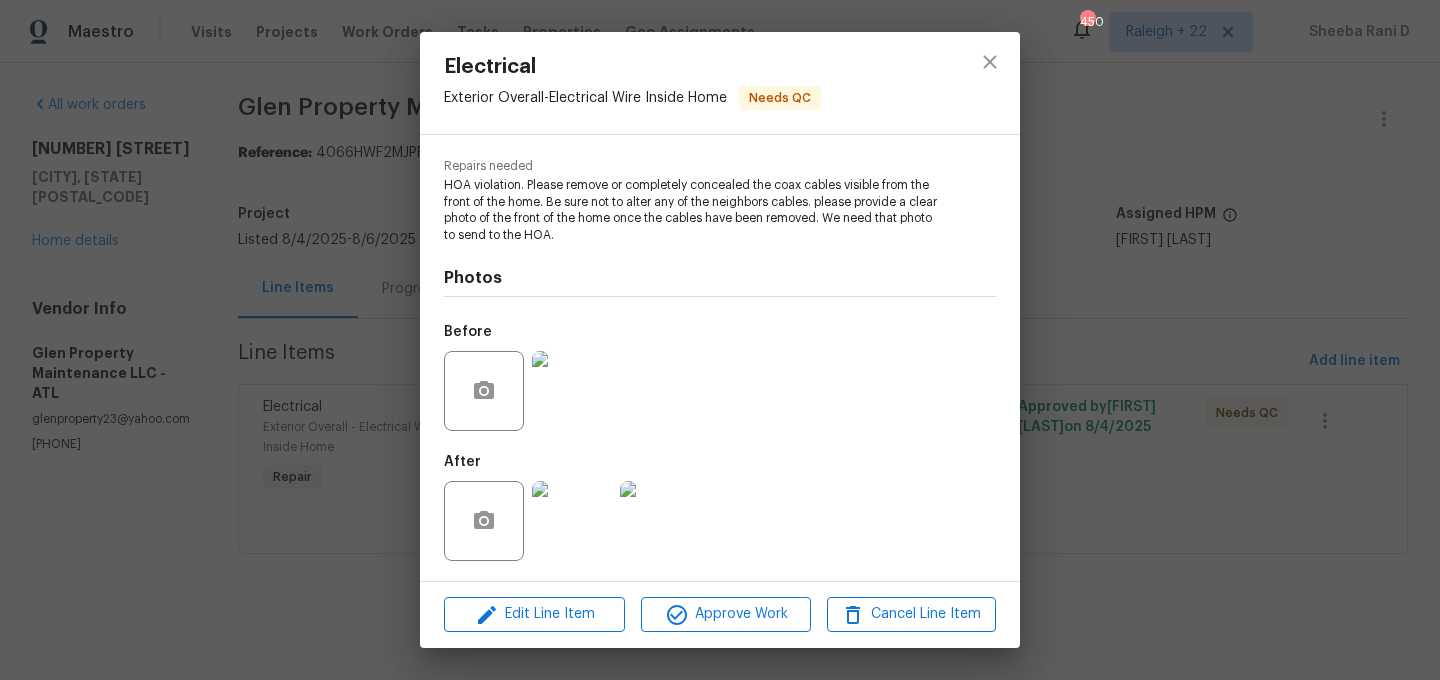 click at bounding box center (572, 521) 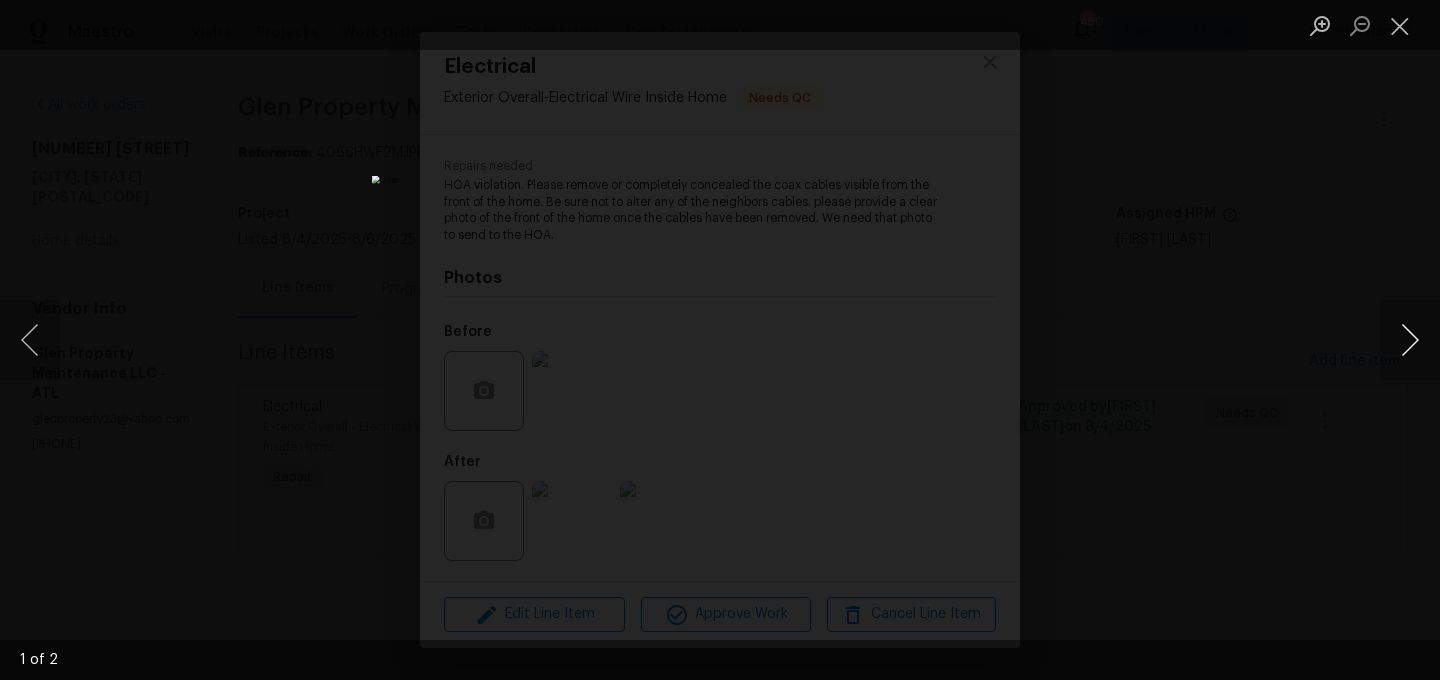 click at bounding box center [1410, 340] 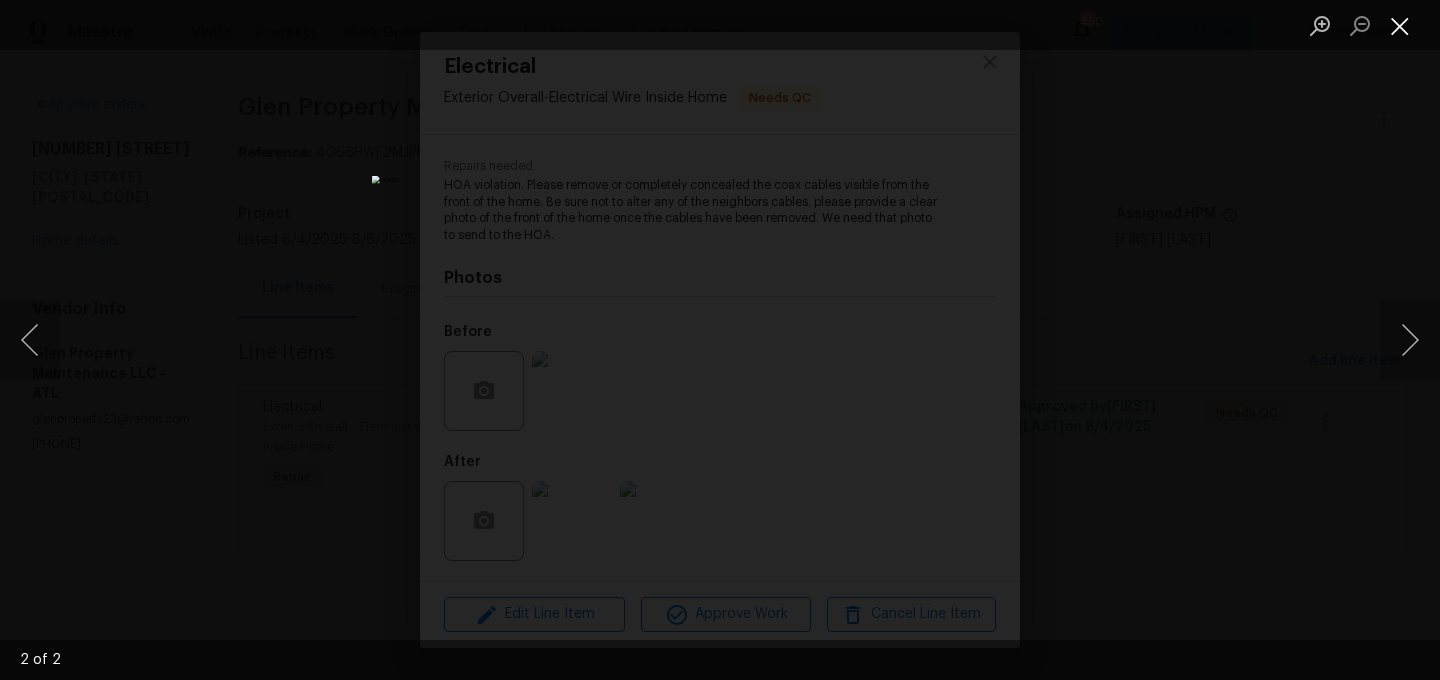 click at bounding box center (1400, 25) 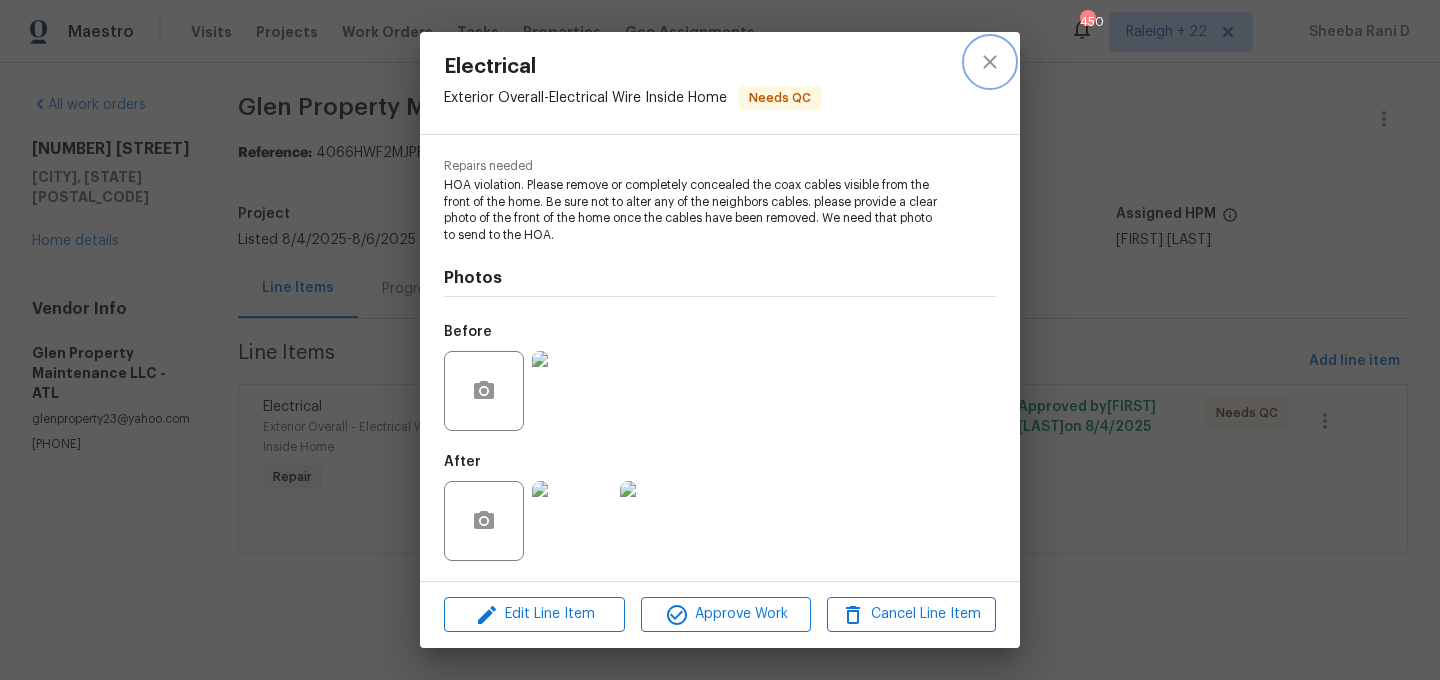 click 